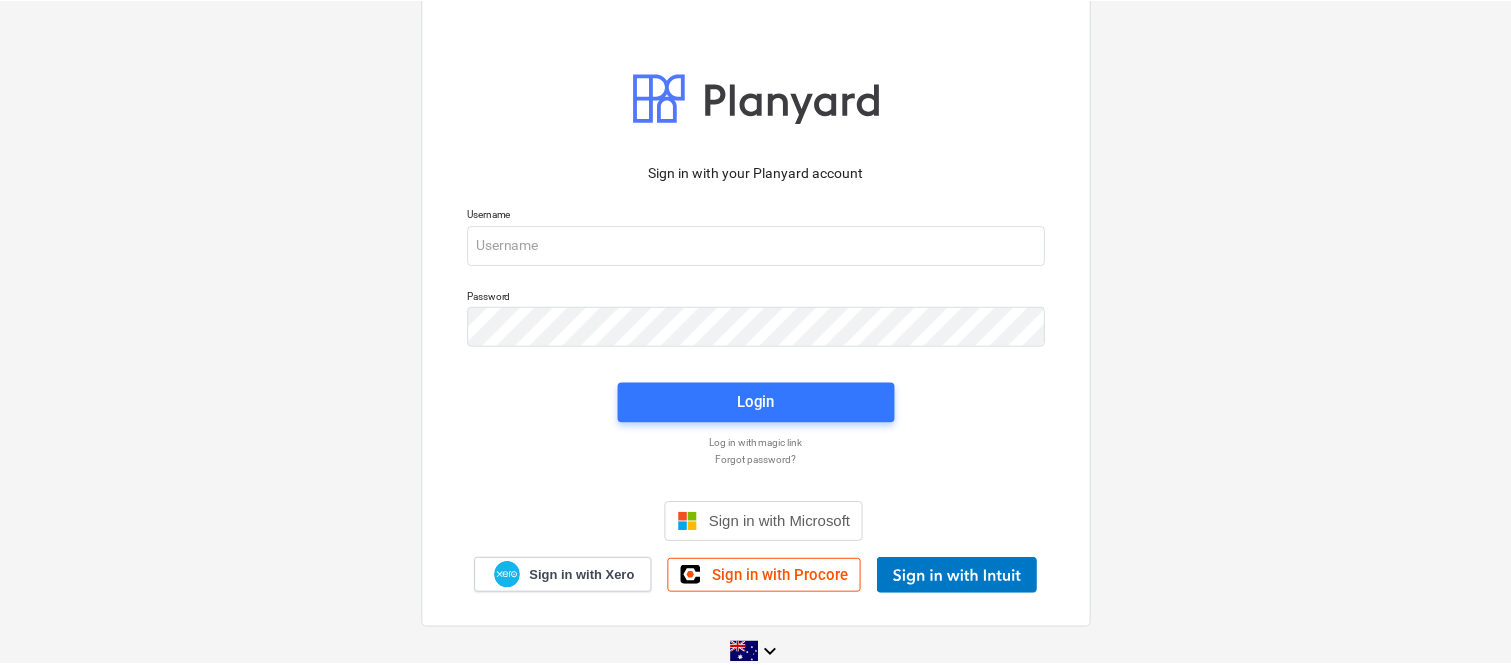 scroll, scrollTop: 0, scrollLeft: 0, axis: both 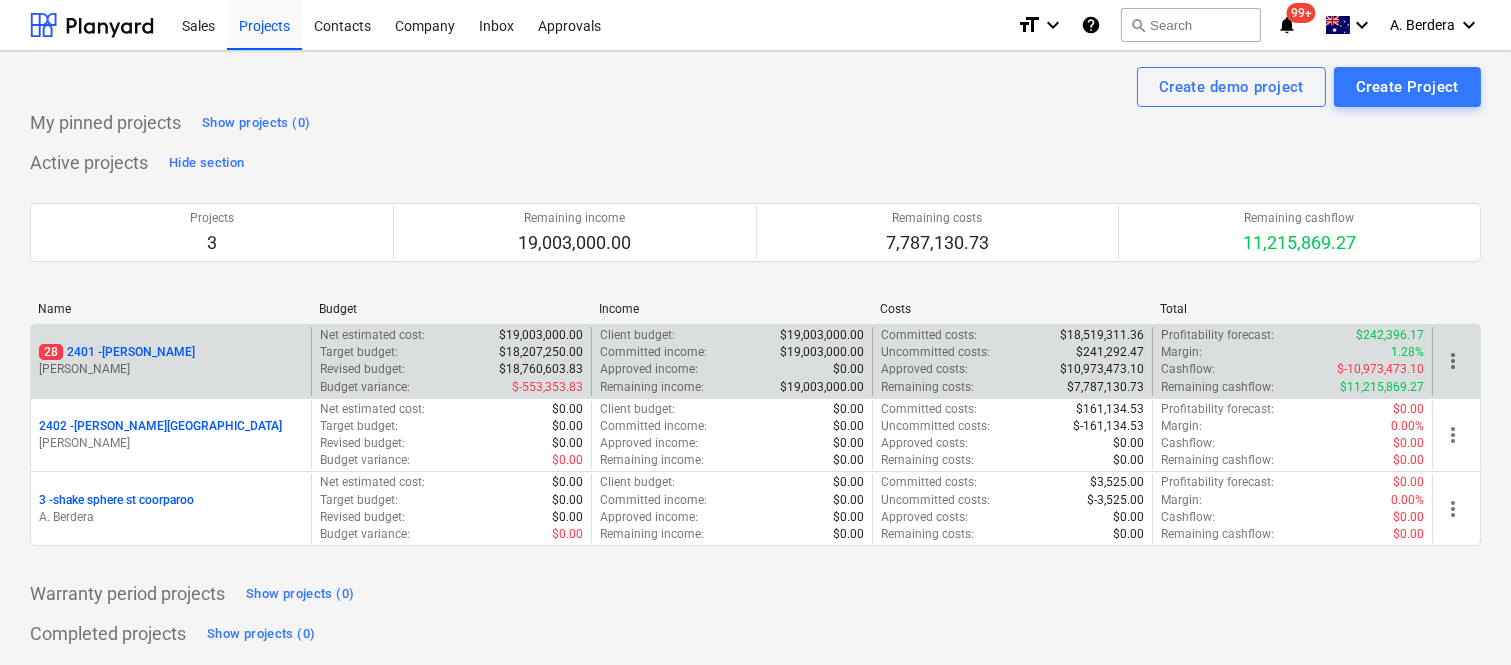 click on "28  2401 -  [PERSON_NAME] [PERSON_NAME] Net estimated cost : $19,003,000.00 Target budget : $18,207,250.00 Revised budget : $18,760,603.83 Budget variance : $-553,353.83 Client budget : $19,003,000.00 Committed income : $19,003,000.00 Approved income : $0.00 Remaining income : $19,003,000.00 Committed costs : $18,519,311.36 Uncommitted costs : $241,292.47 Approved costs : $10,973,473.10 Remaining costs : $7,787,130.73 Profitability forecast : $242,396.17 Margin : 1.28% Cashflow : $-10,973,473.10 Remaining cashflow : $11,215,869.27 more_vert" at bounding box center (755, 361) 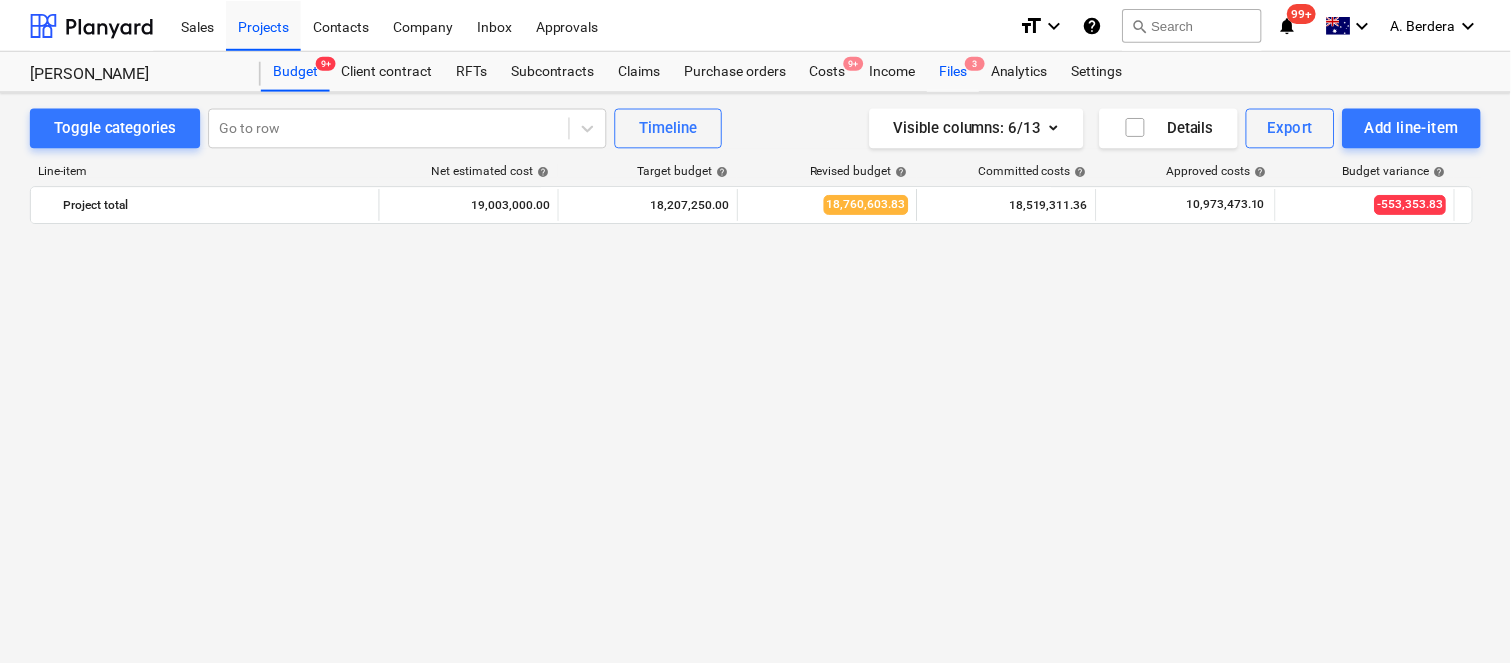 scroll, scrollTop: 2756, scrollLeft: 0, axis: vertical 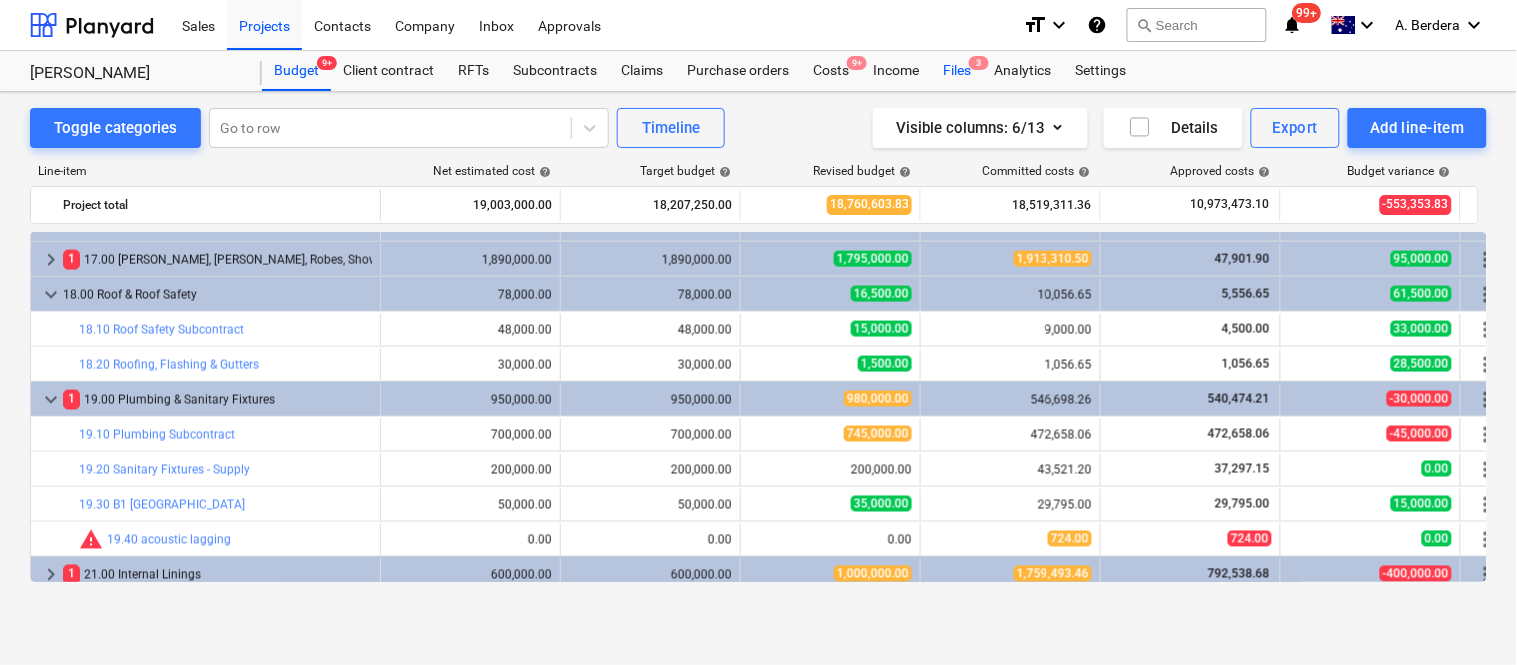 click on "Files 3" at bounding box center [957, 71] 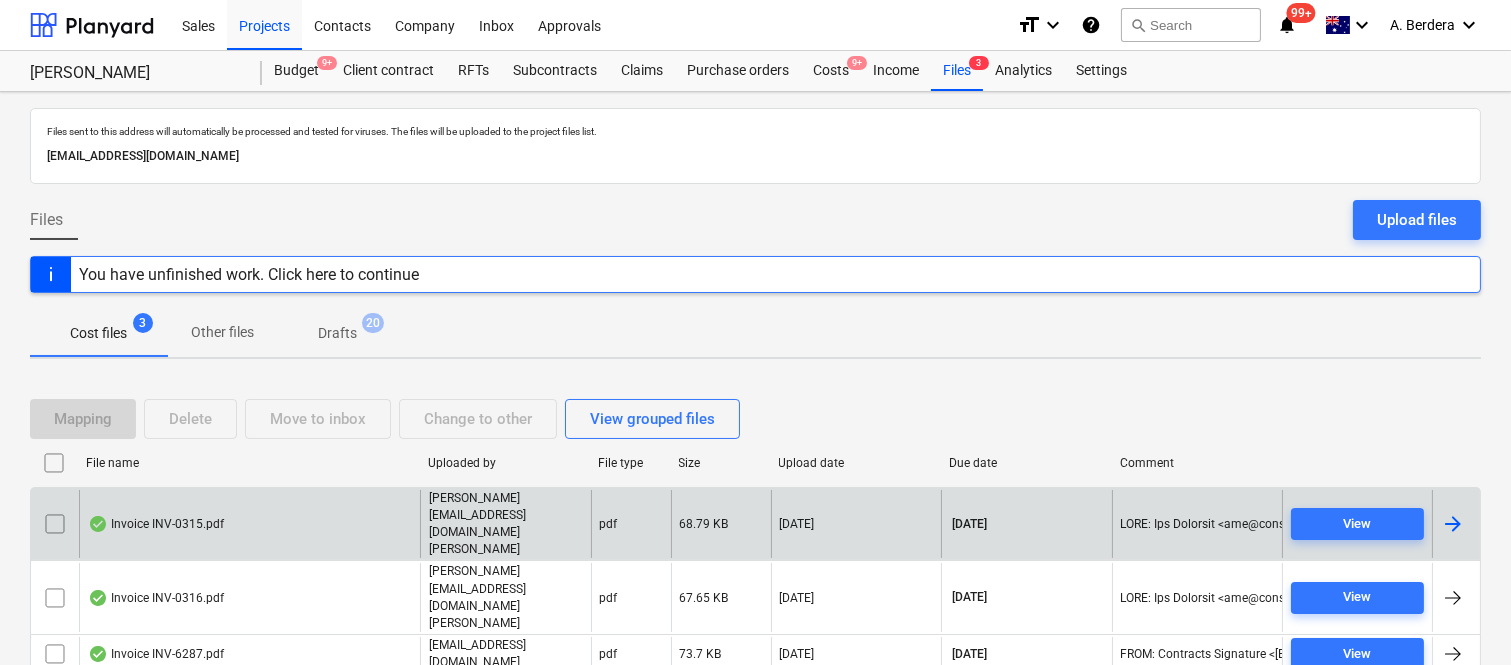 click on "Invoice INV-0315.pdf" at bounding box center (249, 524) 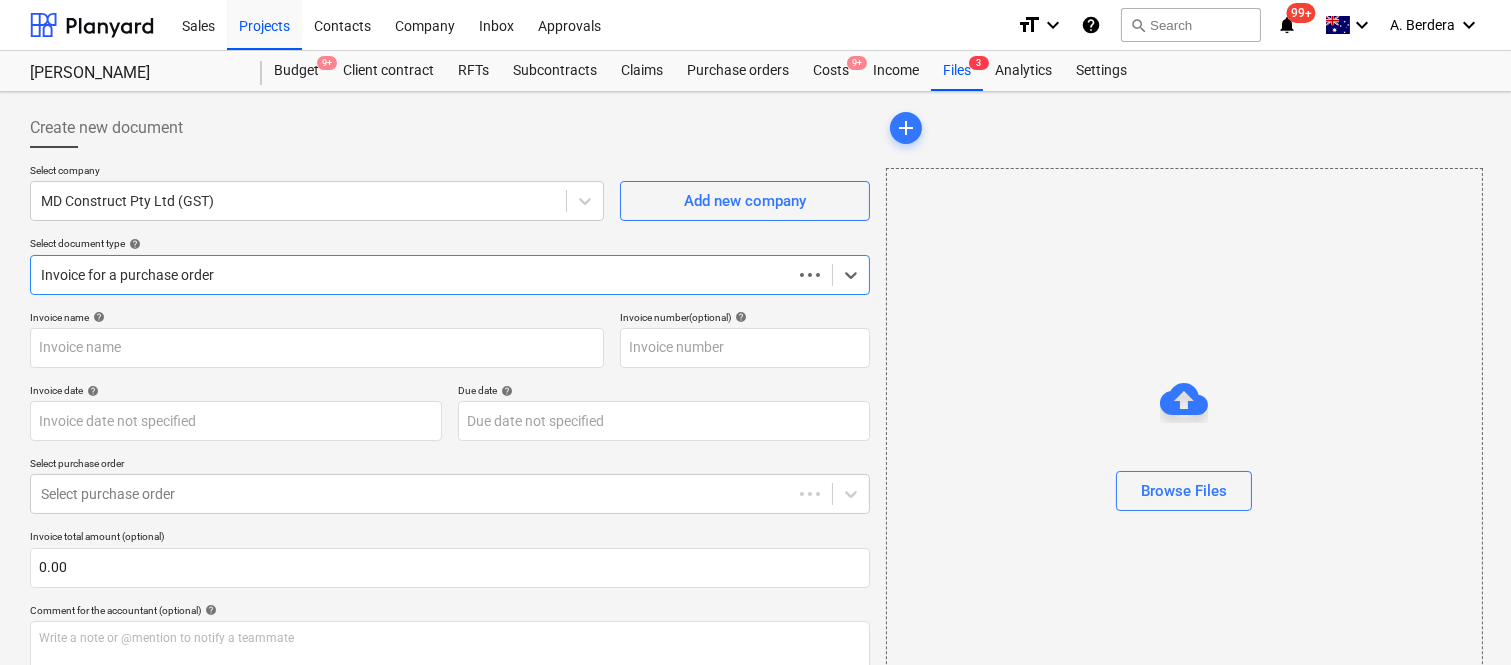 type on "INV-0315" 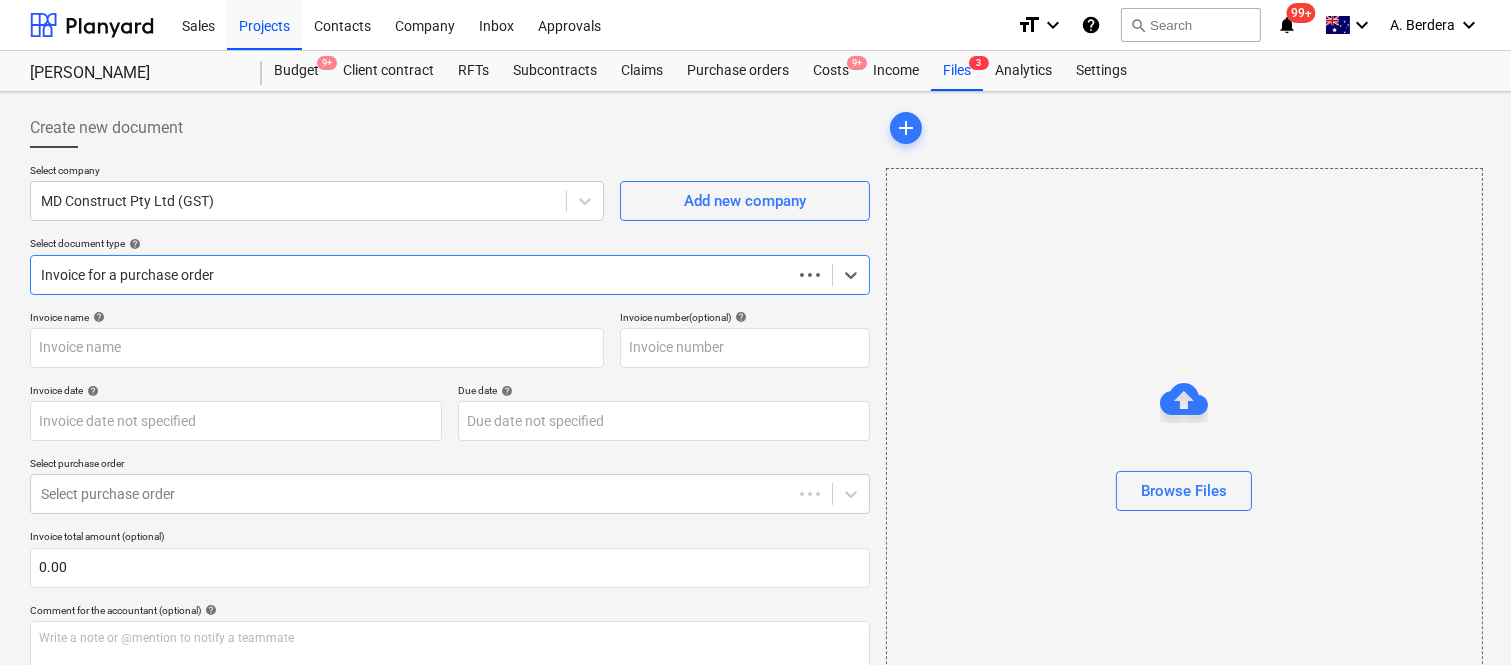 type on "INV-0315" 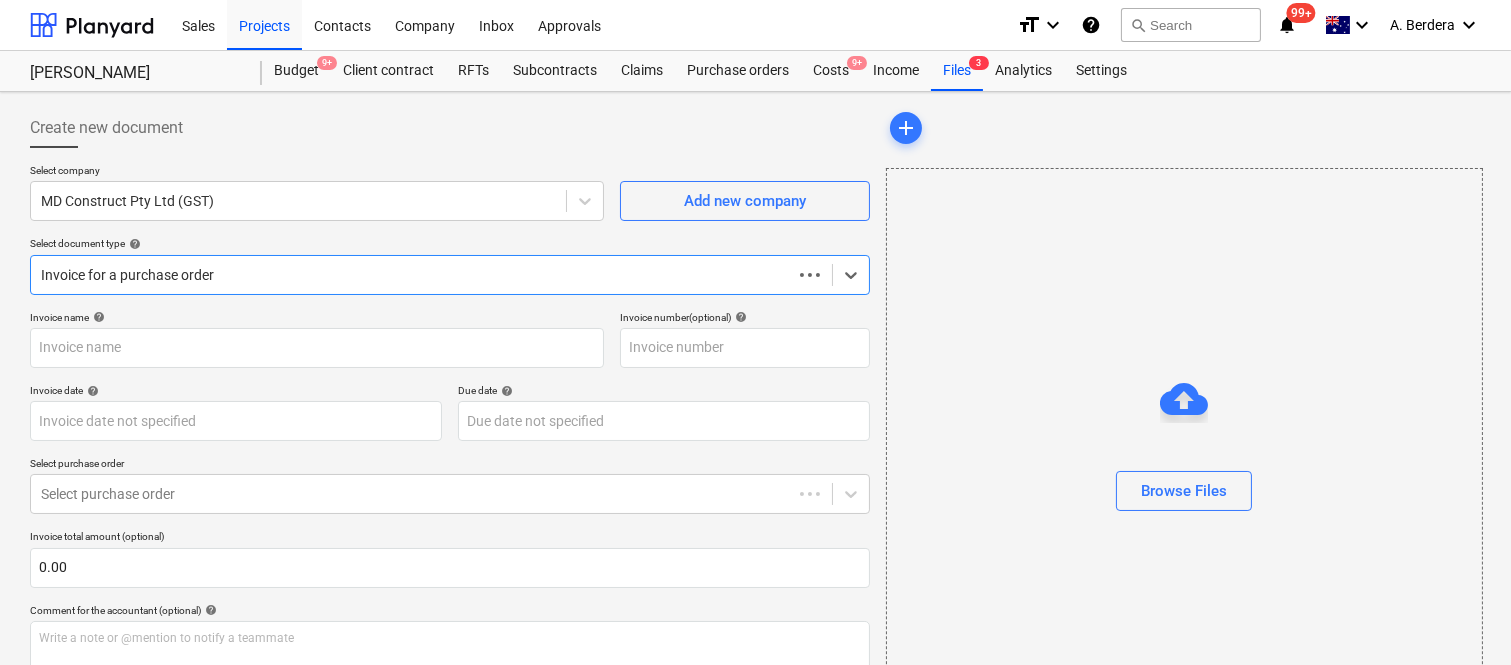 type on "[DATE]" 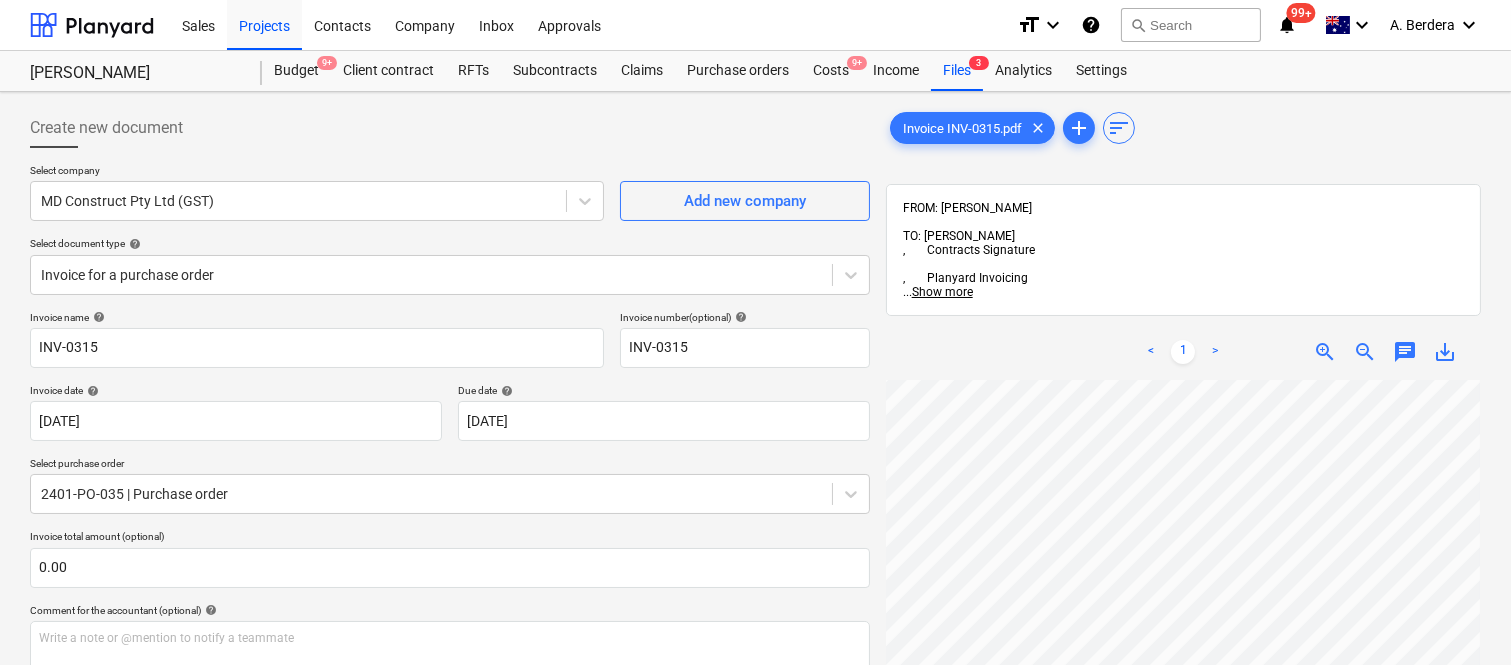 scroll, scrollTop: 47, scrollLeft: 455, axis: both 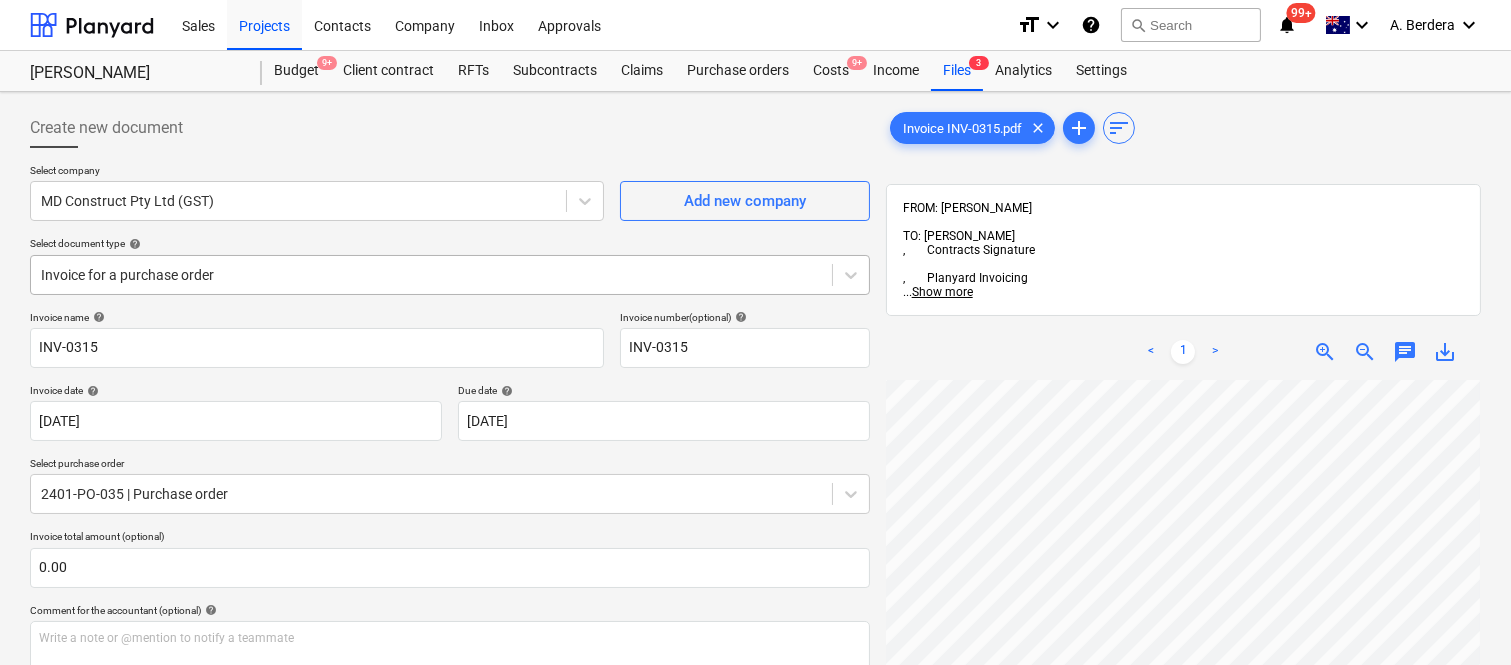 click at bounding box center [431, 275] 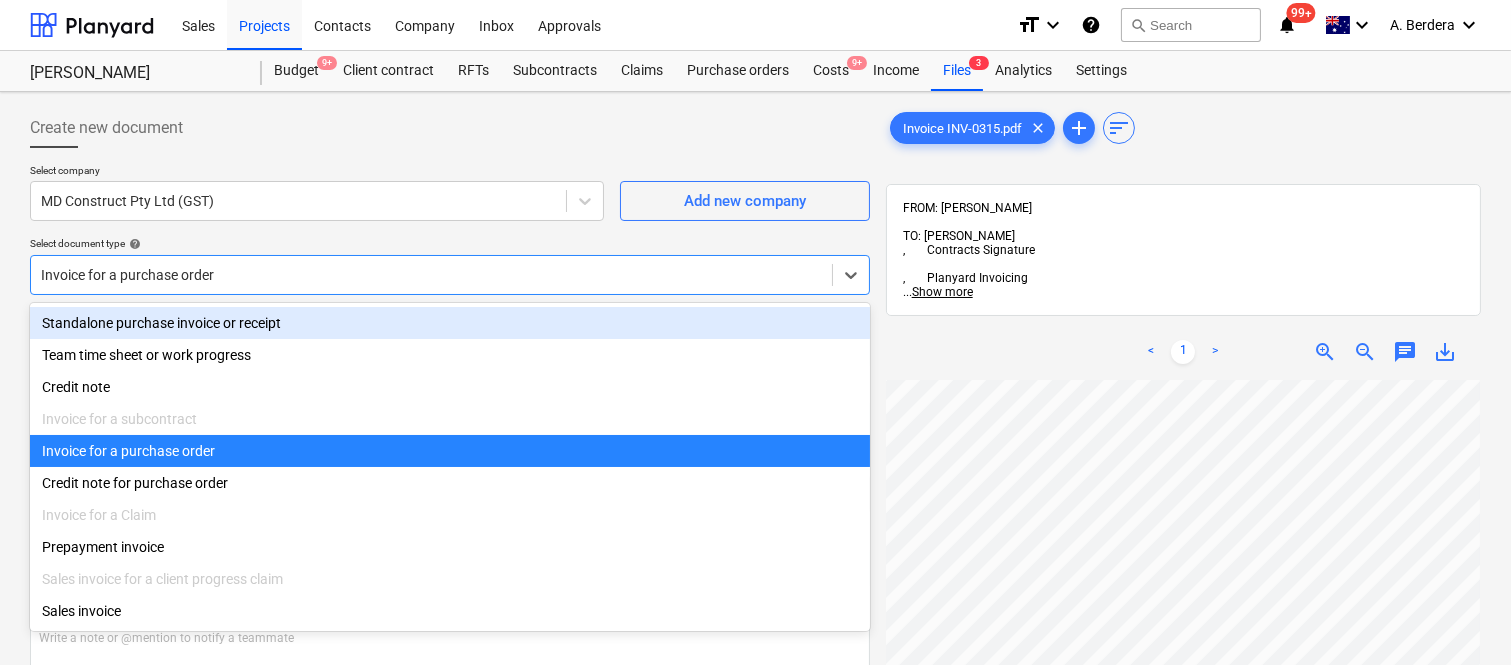 click on "Standalone purchase invoice or receipt" at bounding box center [450, 323] 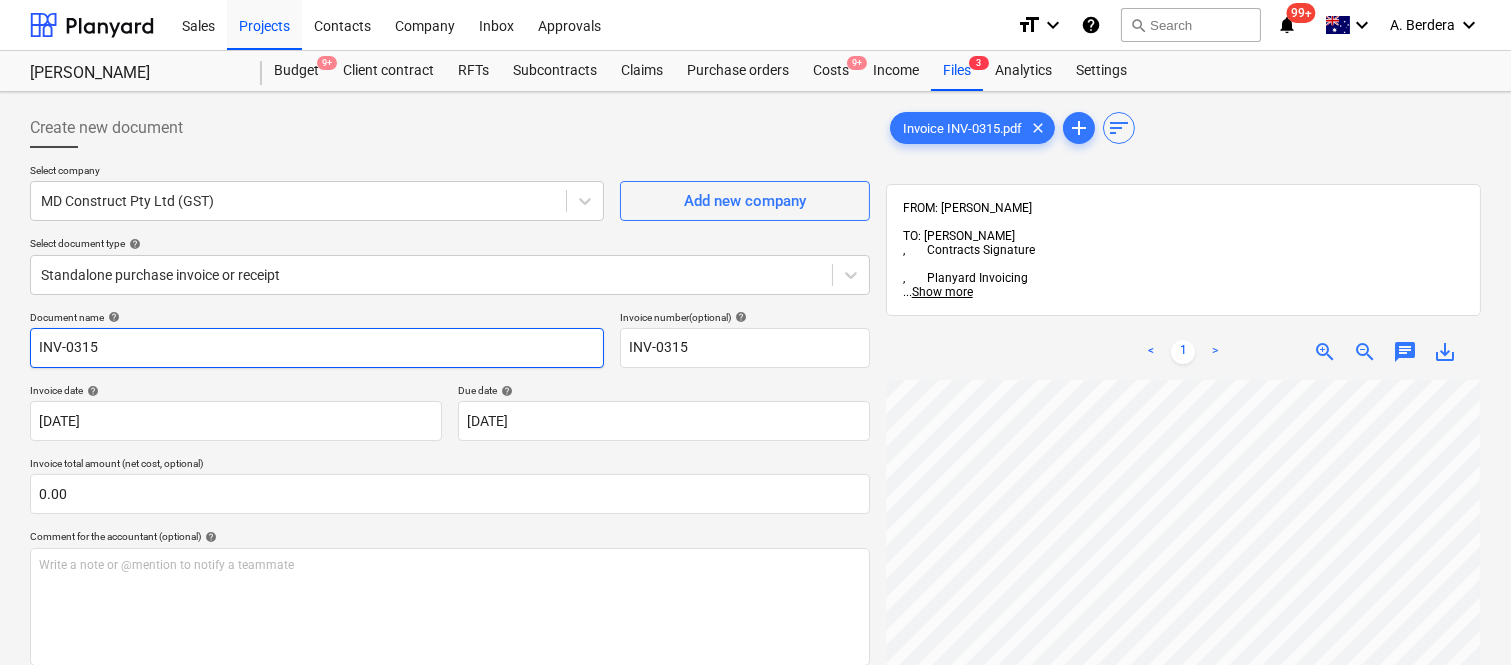click on "INV-0315" at bounding box center [317, 348] 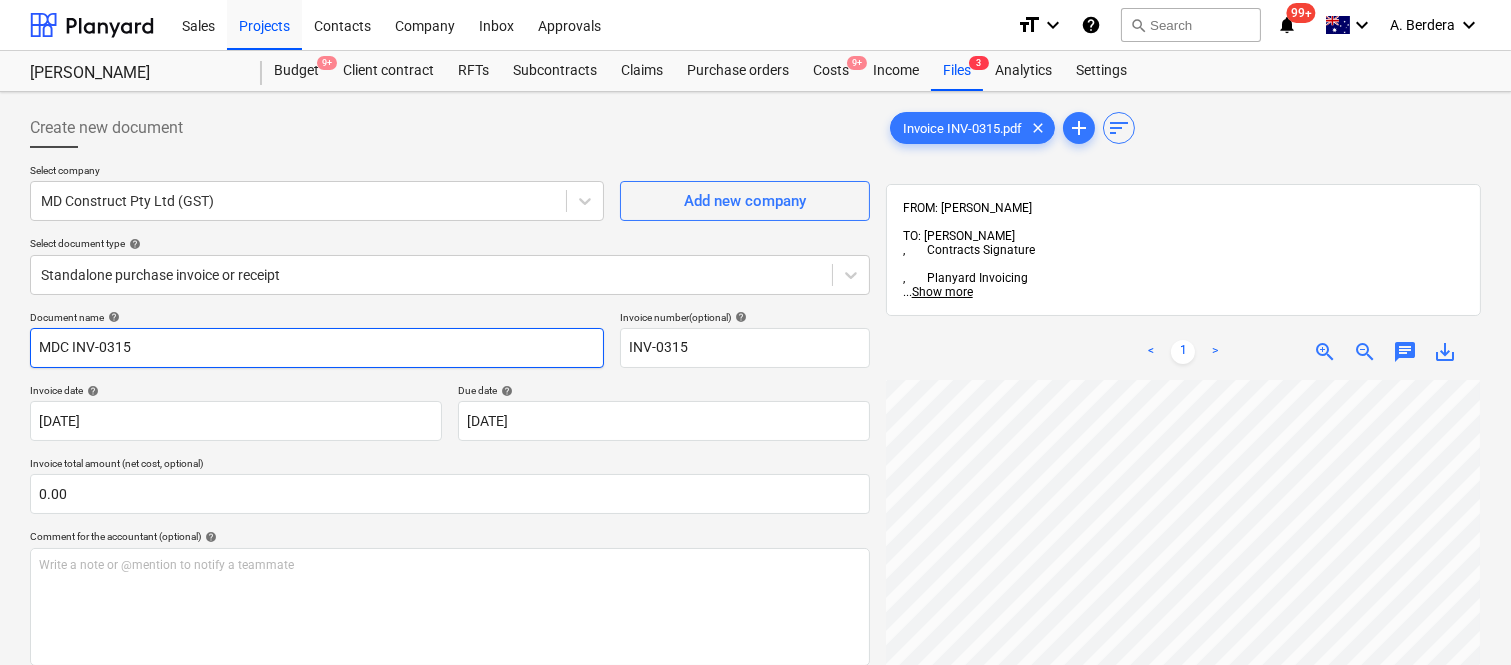 type on "MDC INV-0315" 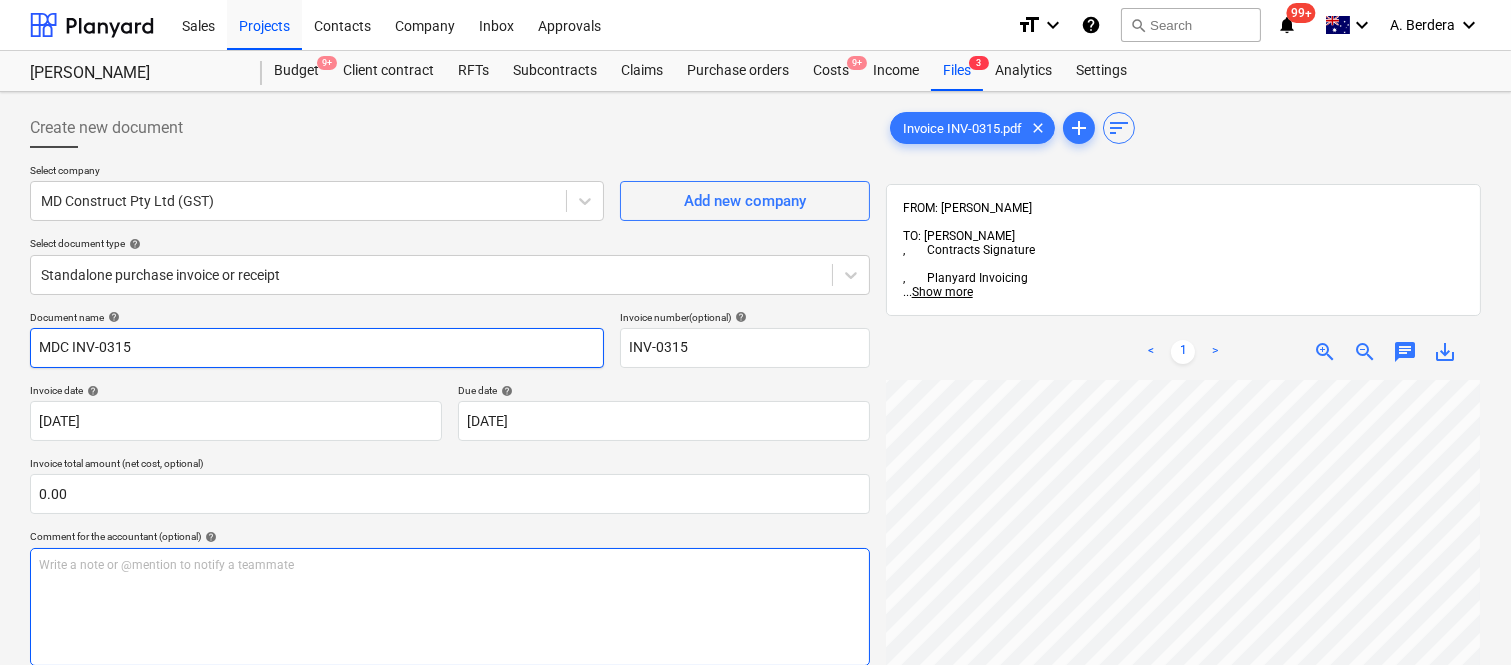 scroll, scrollTop: 877, scrollLeft: 455, axis: both 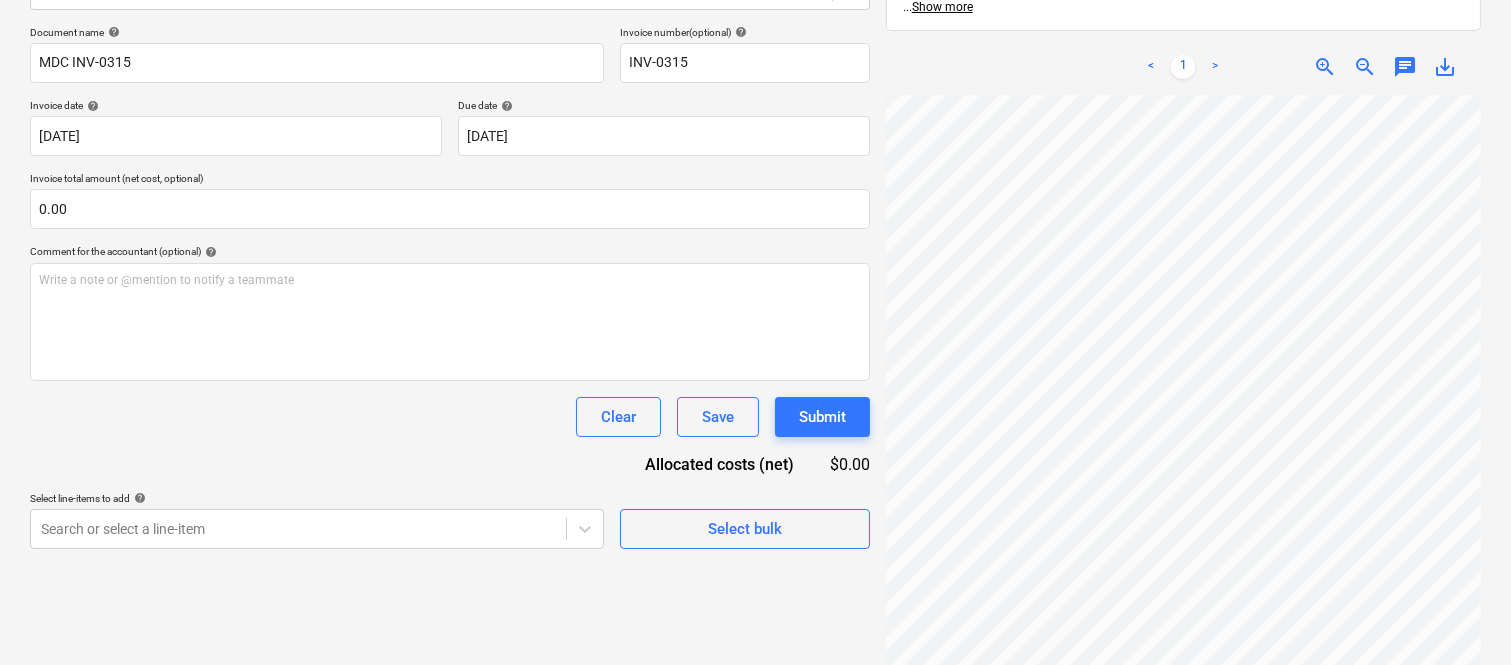 click on "Sales Projects Contacts Company Inbox Approvals format_size keyboard_arrow_down help search Search notifications 99+ keyboard_arrow_down A. Berdera keyboard_arrow_down [PERSON_NAME] [PERSON_NAME] Budget 9+ Client contract RFTs Subcontracts Claims Purchase orders Costs 9+ Income Files 3 Analytics Settings Create new document Select company MD Construct Pty Ltd (GST)   Add new company Select document type help Standalone purchase invoice or receipt Document name help MDC INV-0315 Invoice number  (optional) help INV-0315 Invoice date help [DATE] 15.07.2025 Press the down arrow key to interact with the calendar and
select a date. Press the question mark key to get the keyboard shortcuts for changing dates. Due date help [DATE] [DATE] Press the down arrow key to interact with the calendar and
select a date. Press the question mark key to get the keyboard shortcuts for changing dates. Invoice total amount (net cost, optional) 0.00 Comment for the accountant (optional) help ﻿ Clear Save help" at bounding box center [755, 47] 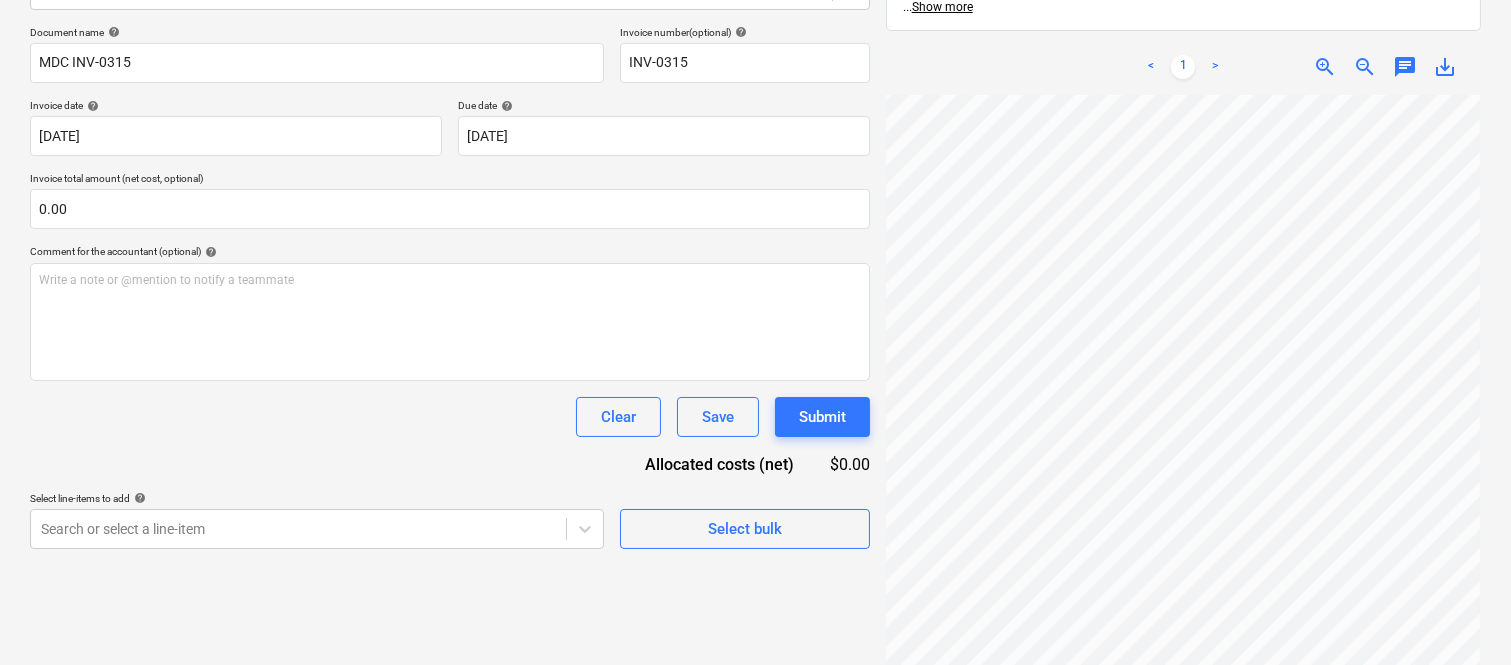 scroll, scrollTop: 770, scrollLeft: 82, axis: both 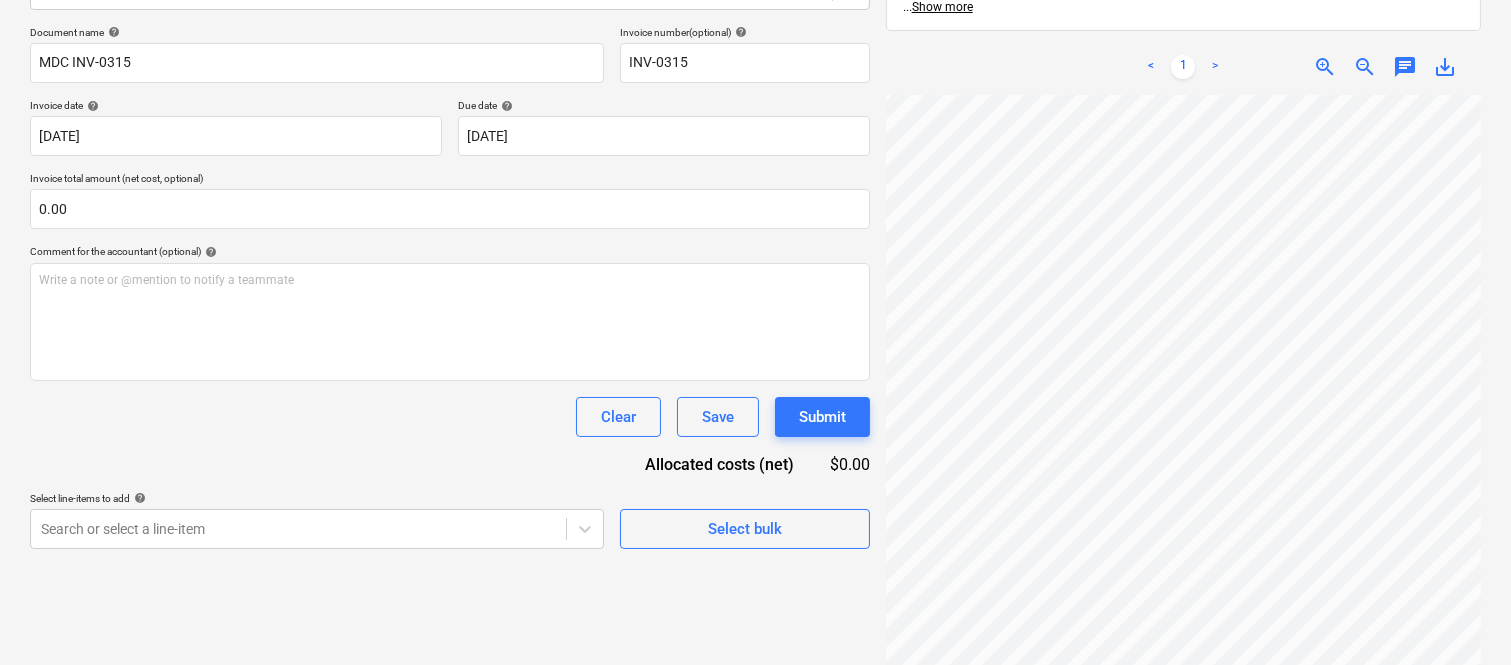 click on "Sales Projects Contacts Company Inbox Approvals format_size keyboard_arrow_down help search Search notifications 99+ keyboard_arrow_down A. Berdera keyboard_arrow_down [PERSON_NAME] [PERSON_NAME] Budget 9+ Client contract RFTs Subcontracts Claims Purchase orders Costs 9+ Income Files 3 Analytics Settings Create new document Select company MD Construct Pty Ltd (GST)   Add new company Select document type help Standalone purchase invoice or receipt Document name help MDC INV-0315 Invoice number  (optional) help INV-0315 Invoice date help [DATE] 15.07.2025 Press the down arrow key to interact with the calendar and
select a date. Press the question mark key to get the keyboard shortcuts for changing dates. Due date help [DATE] [DATE] Press the down arrow key to interact with the calendar and
select a date. Press the question mark key to get the keyboard shortcuts for changing dates. Invoice total amount (net cost, optional) 0.00 Comment for the accountant (optional) help ﻿ Clear Save help" at bounding box center (755, 47) 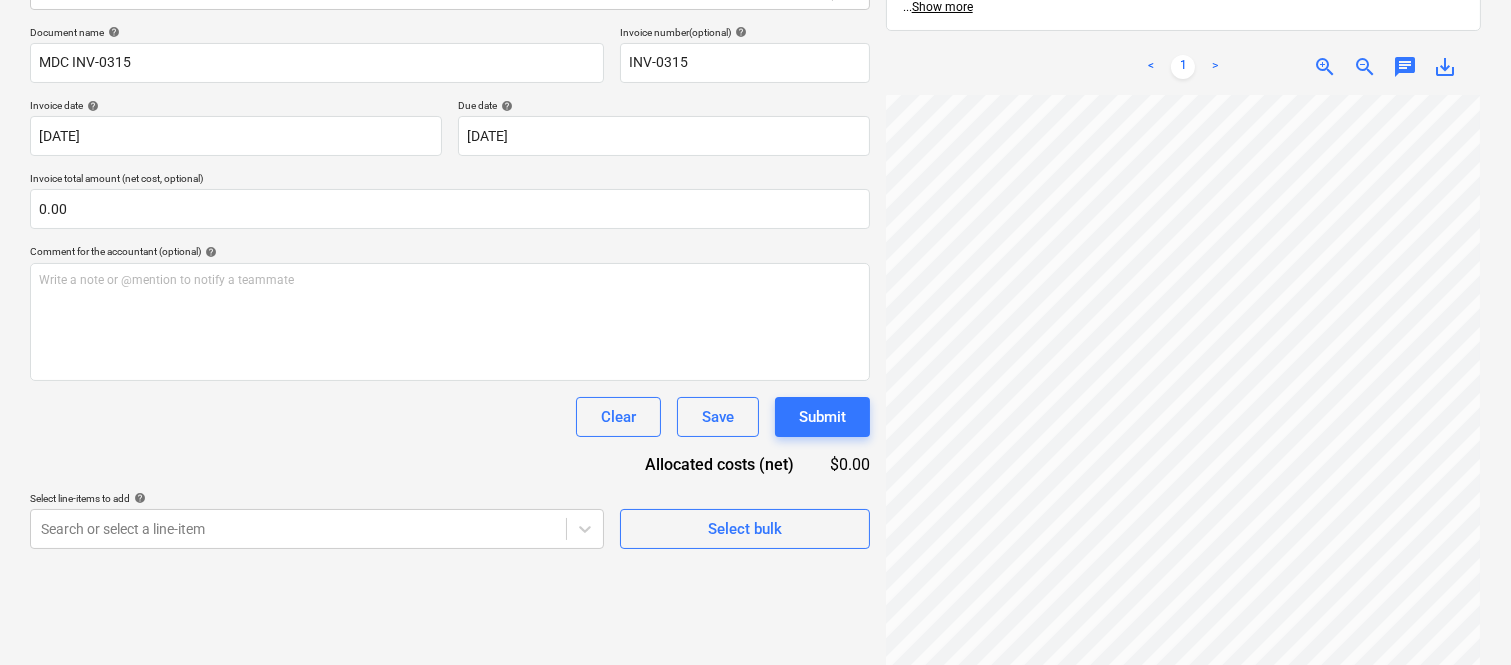 scroll, scrollTop: 597, scrollLeft: 455, axis: both 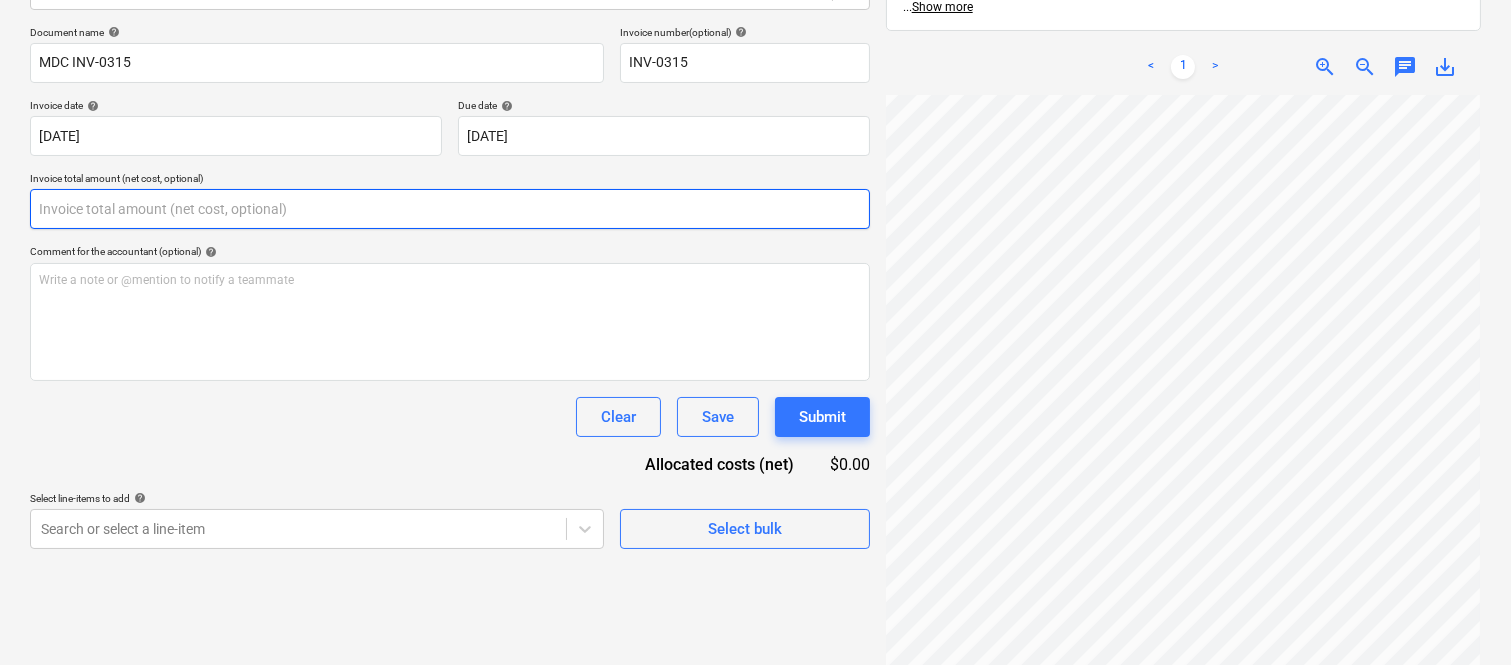 click at bounding box center (450, 209) 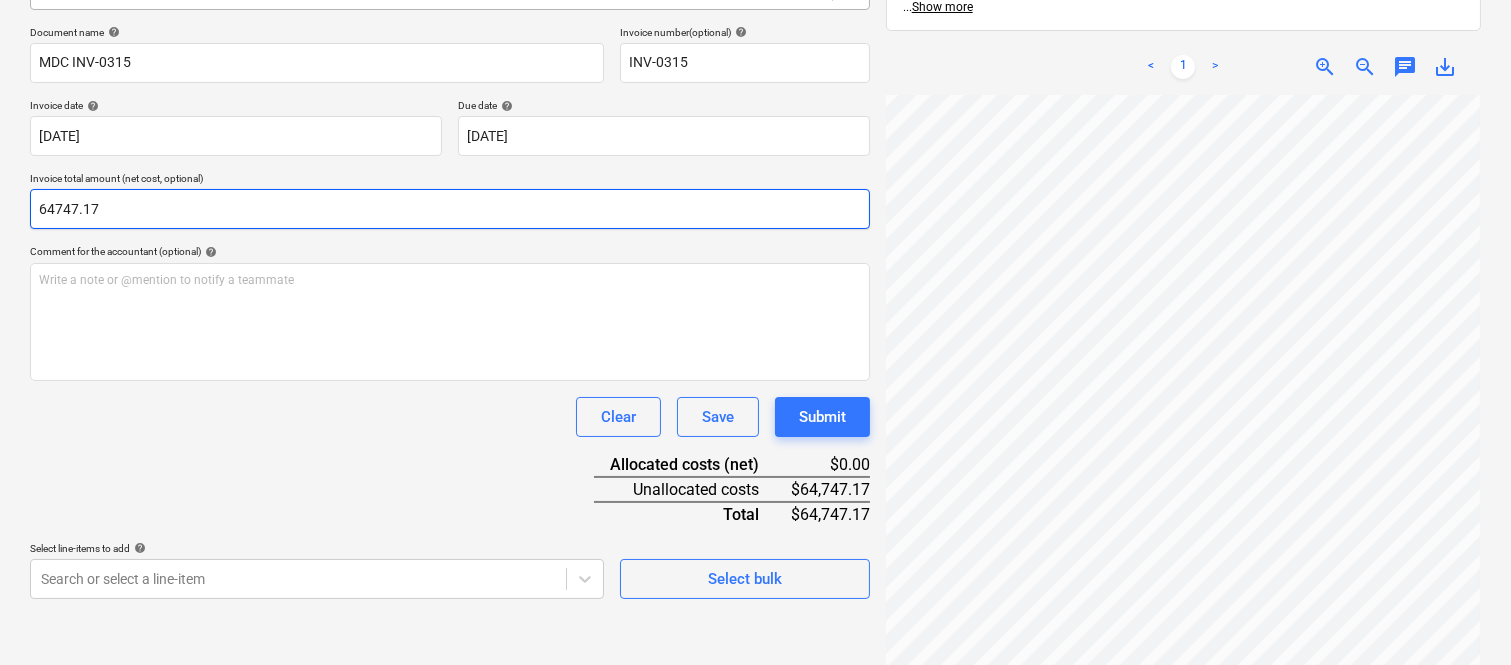 type on "64747.17" 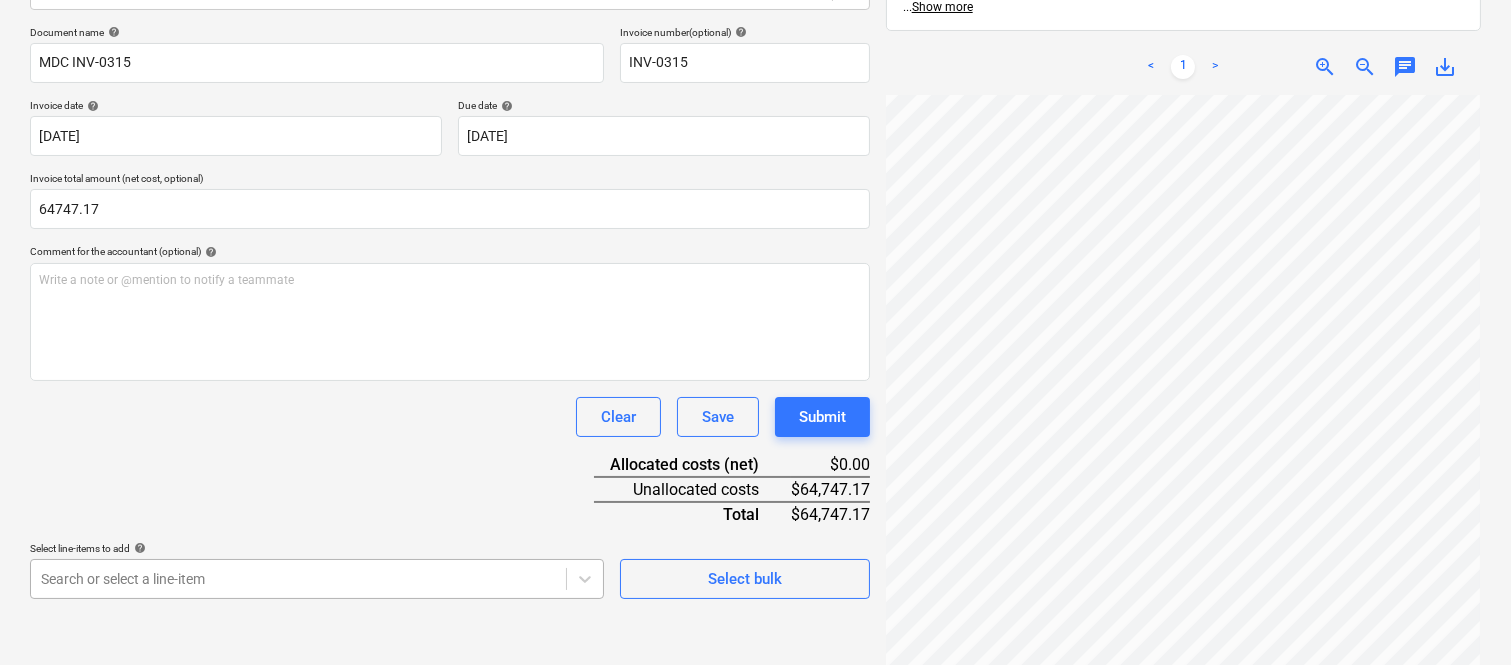 click on "Sales Projects Contacts Company Inbox Approvals format_size keyboard_arrow_down help search Search notifications 99+ keyboard_arrow_down A. Berdera keyboard_arrow_down [PERSON_NAME] [PERSON_NAME] Budget 9+ Client contract RFTs Subcontracts Claims Purchase orders Costs 9+ Income Files 3 Analytics Settings Create new document Select company MD Construct Pty Ltd (GST)   Add new company Select document type help Standalone purchase invoice or receipt Document name help MDC INV-0315 Invoice number  (optional) help INV-0315 Invoice date help [DATE] 15.07.2025 Press the down arrow key to interact with the calendar and
select a date. Press the question mark key to get the keyboard shortcuts for changing dates. Due date help [DATE] [DATE] Press the down arrow key to interact with the calendar and
select a date. Press the question mark key to get the keyboard shortcuts for changing dates. Invoice total amount (net cost, optional) 64747.17 Comment for the accountant (optional) help ﻿ Clear Save $0.00" at bounding box center (755, 47) 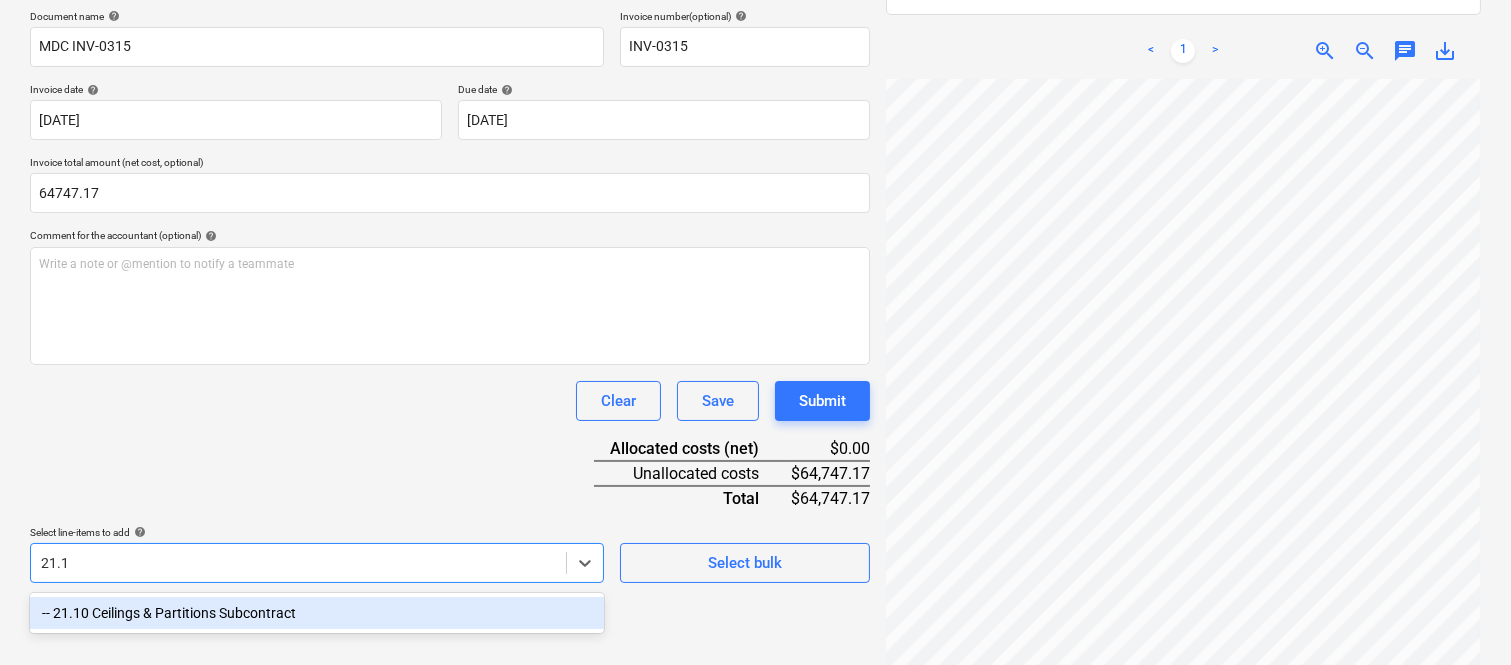 scroll, scrollTop: 285, scrollLeft: 0, axis: vertical 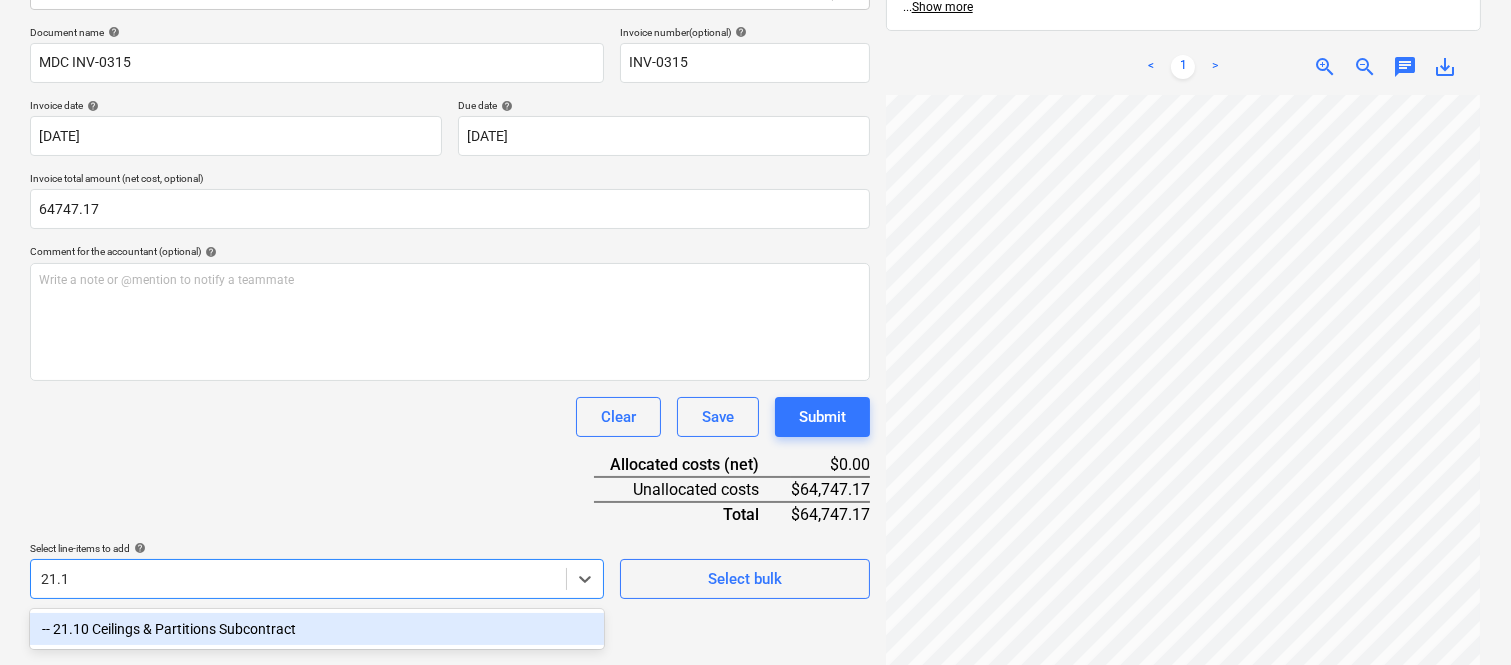 type on "21.10" 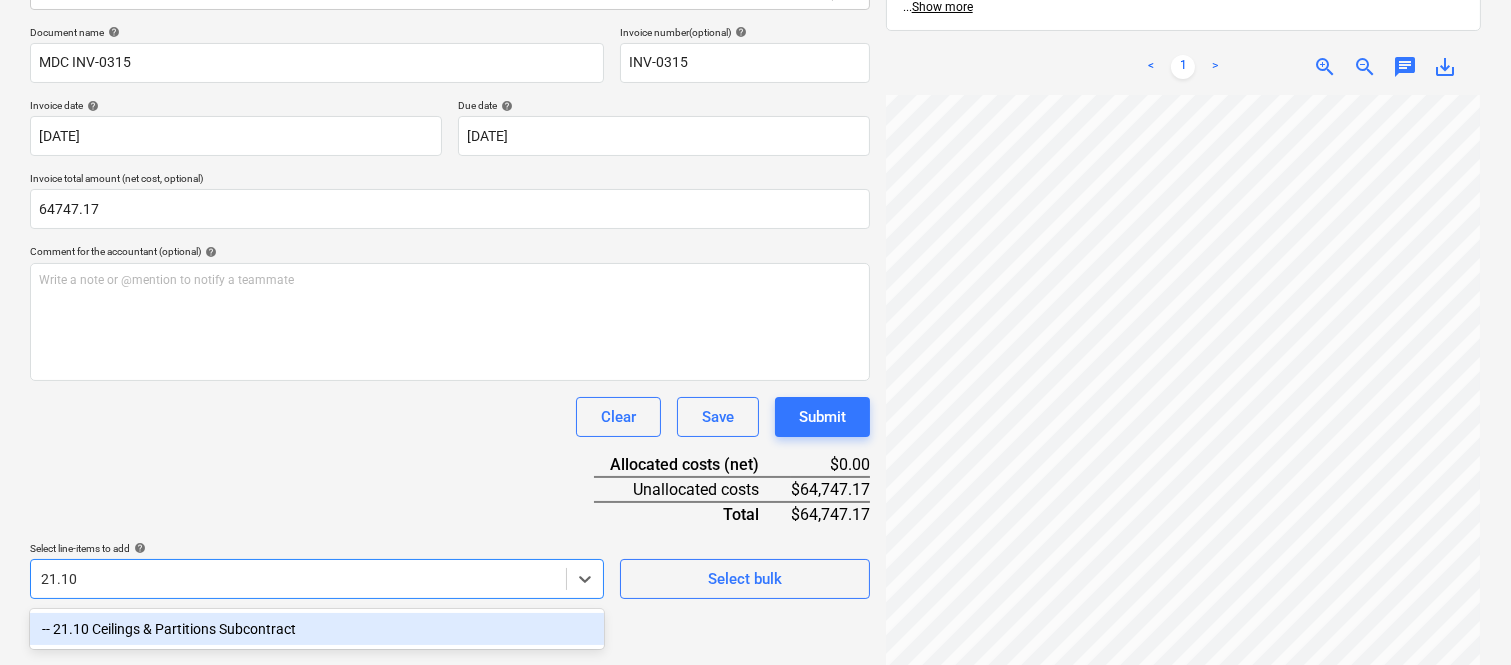 click on "--  21.10 Ceilings & Partitions Subcontract" at bounding box center (317, 629) 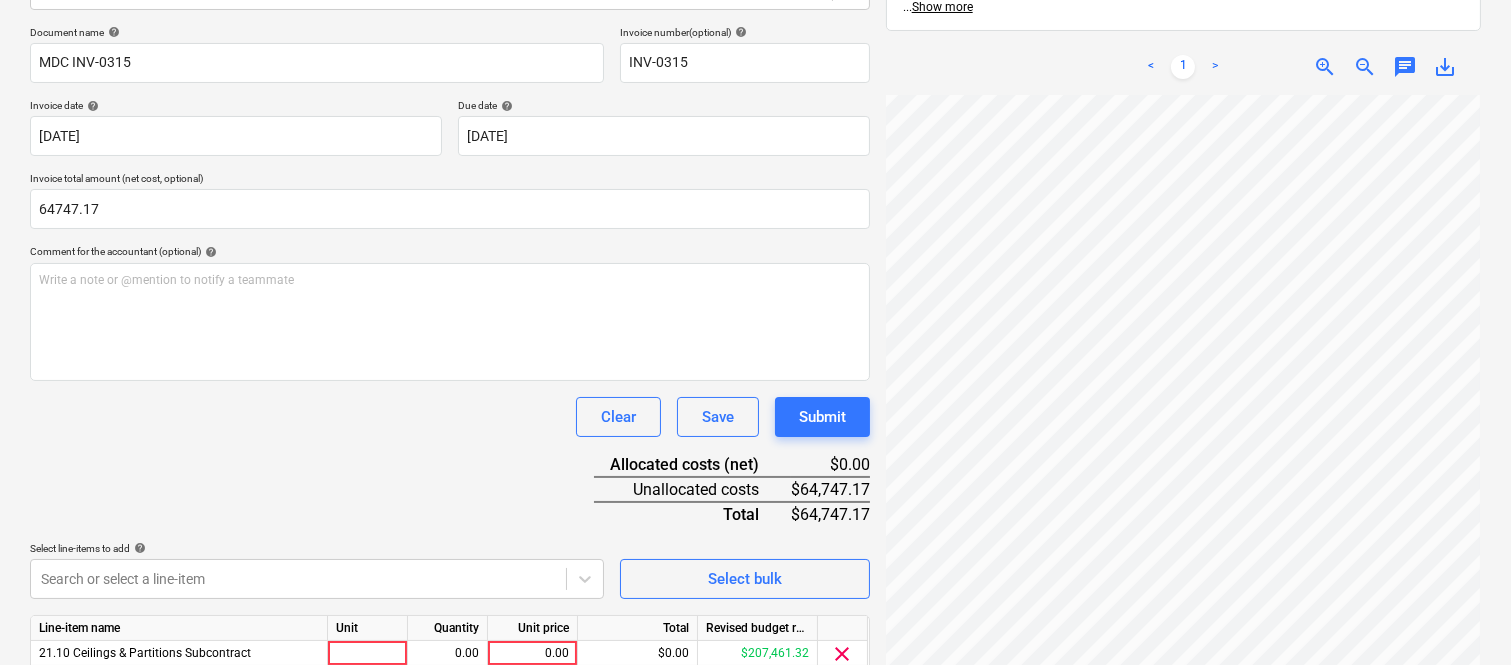 click on "Document name help MDC INV-0315 Invoice number  (optional) help INV-0315 Invoice date help [DATE] 15.07.2025 Press the down arrow key to interact with the calendar and
select a date. Press the question mark key to get the keyboard shortcuts for changing dates. Due date help [DATE] [DATE] Press the down arrow key to interact with the calendar and
select a date. Press the question mark key to get the keyboard shortcuts for changing dates. Invoice total amount (net cost, optional) 64747.17 Comment for the accountant (optional) help Write a note or @mention to notify a teammate ﻿ Clear Save Submit Allocated costs (net) $0.00 Unallocated costs $64,747.17 Total $64,747.17 Select line-items to add help Search or select a line-item Select bulk Line-item name Unit Quantity Unit price Total Revised budget remaining 21.10 Ceilings & Partitions Subcontract 0.00 0.00 $0.00 $207,461.32 clear Clear Save Submit" at bounding box center (450, 378) 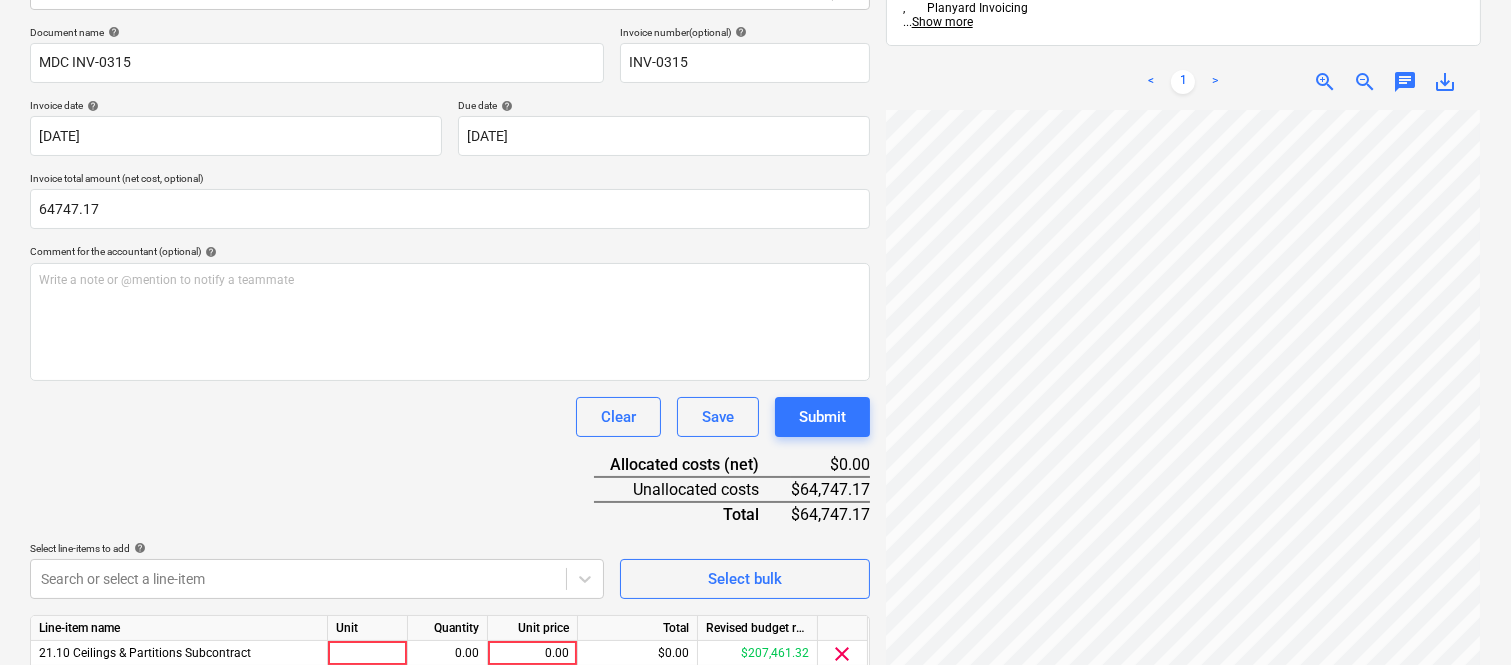 scroll, scrollTop: 367, scrollLeft: 0, axis: vertical 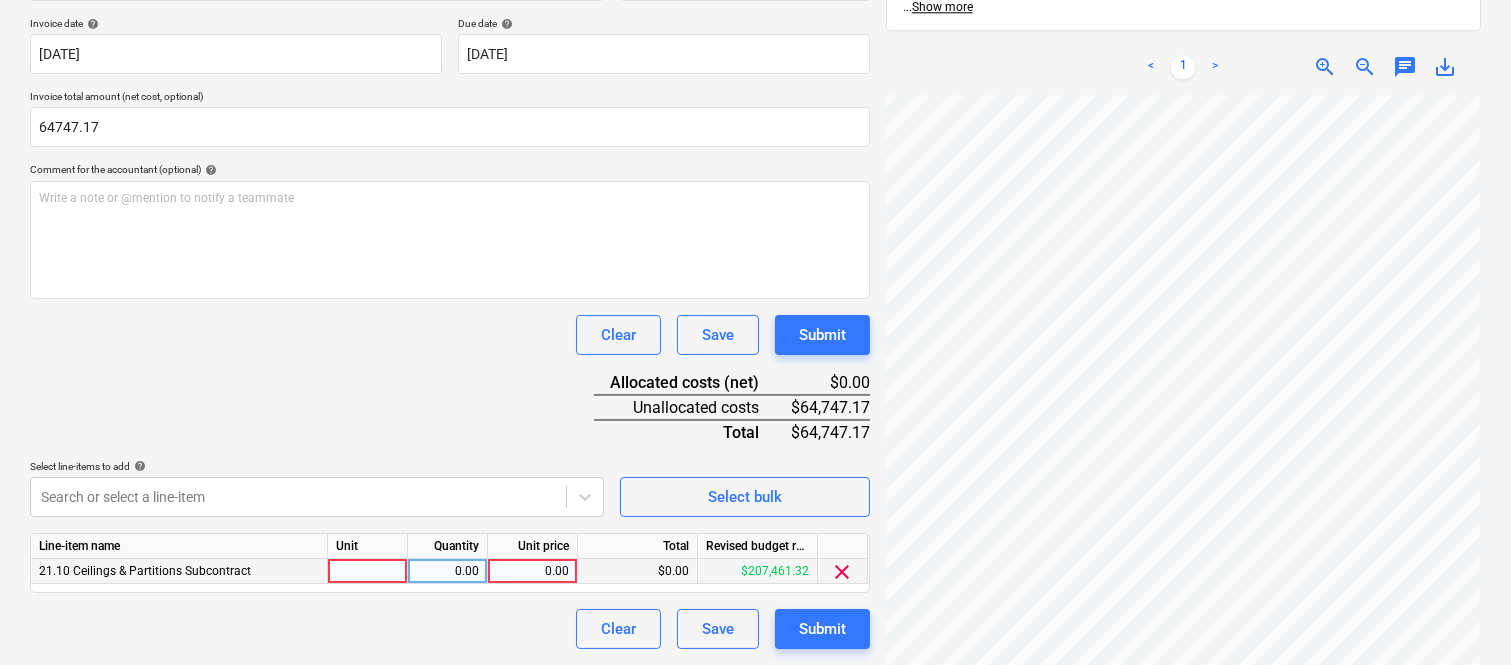click at bounding box center [368, 571] 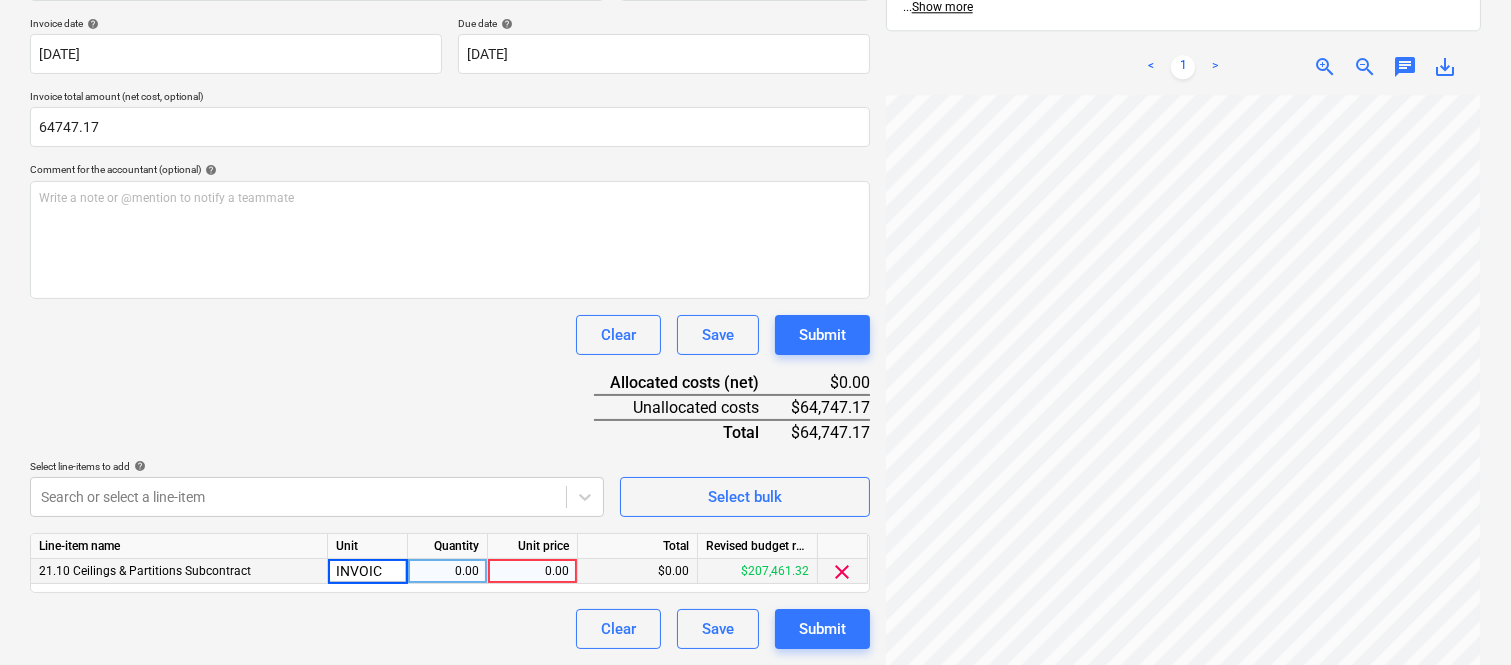 type on "INVOICE" 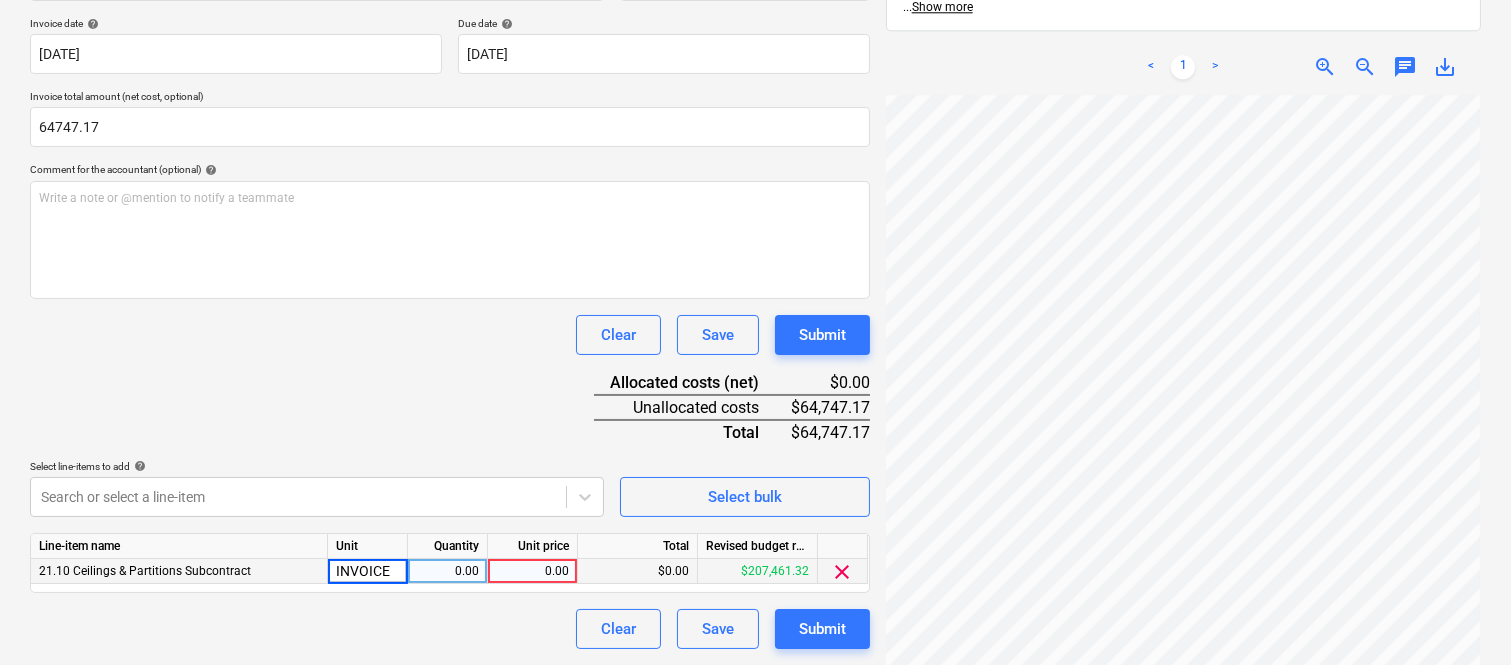 click on "0.00" at bounding box center (447, 571) 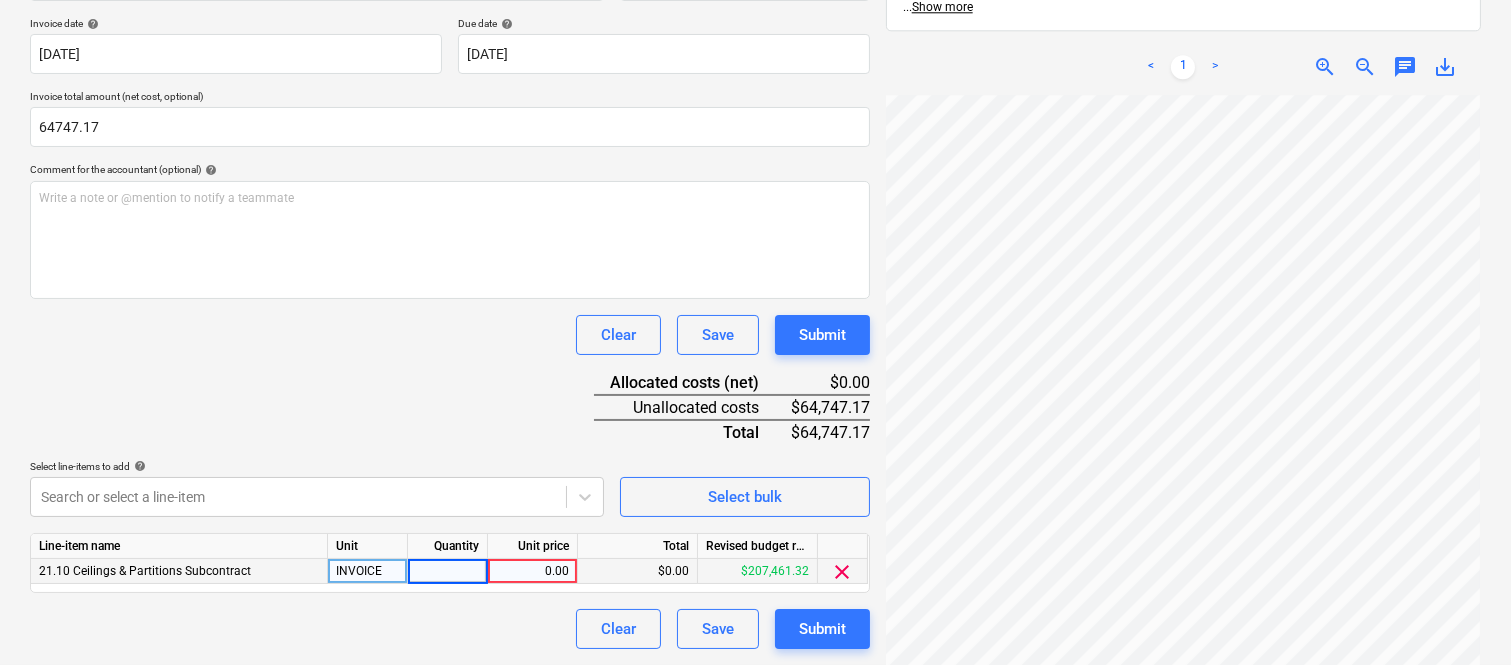 type on "1" 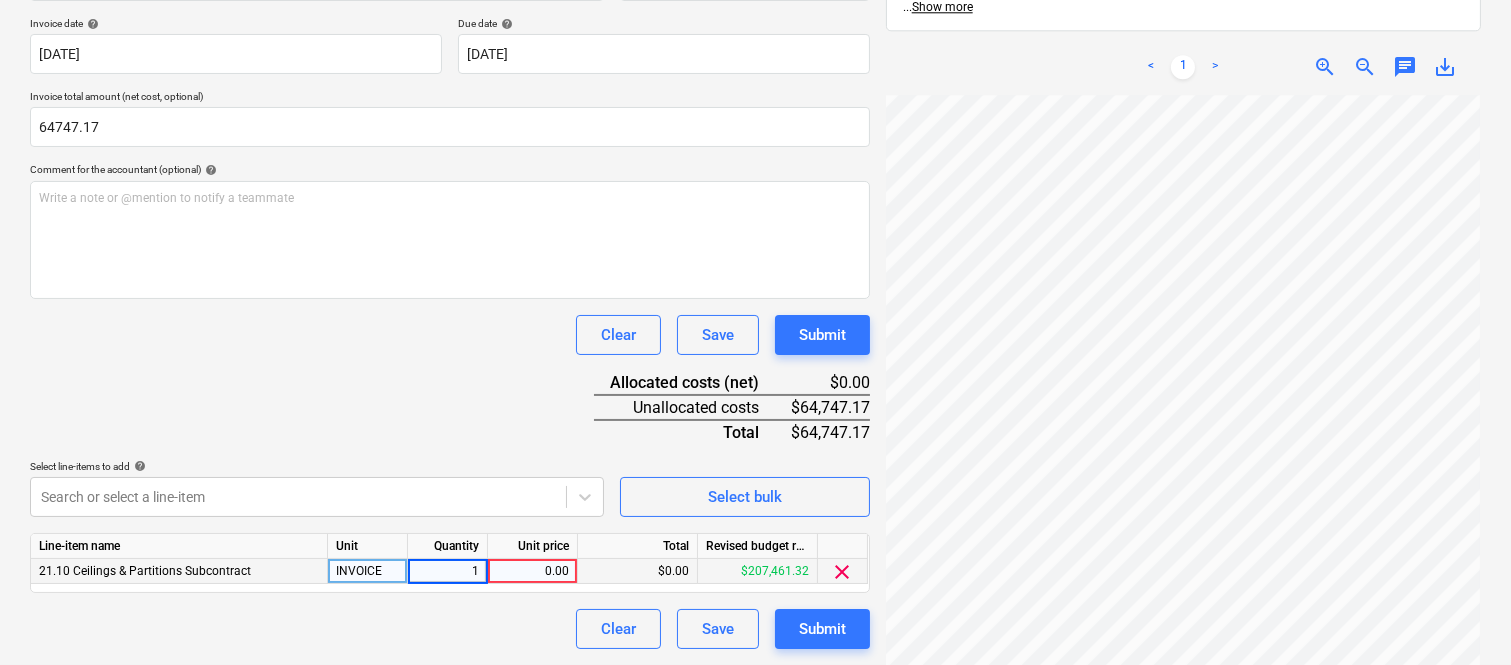 click on "0.00" at bounding box center [532, 571] 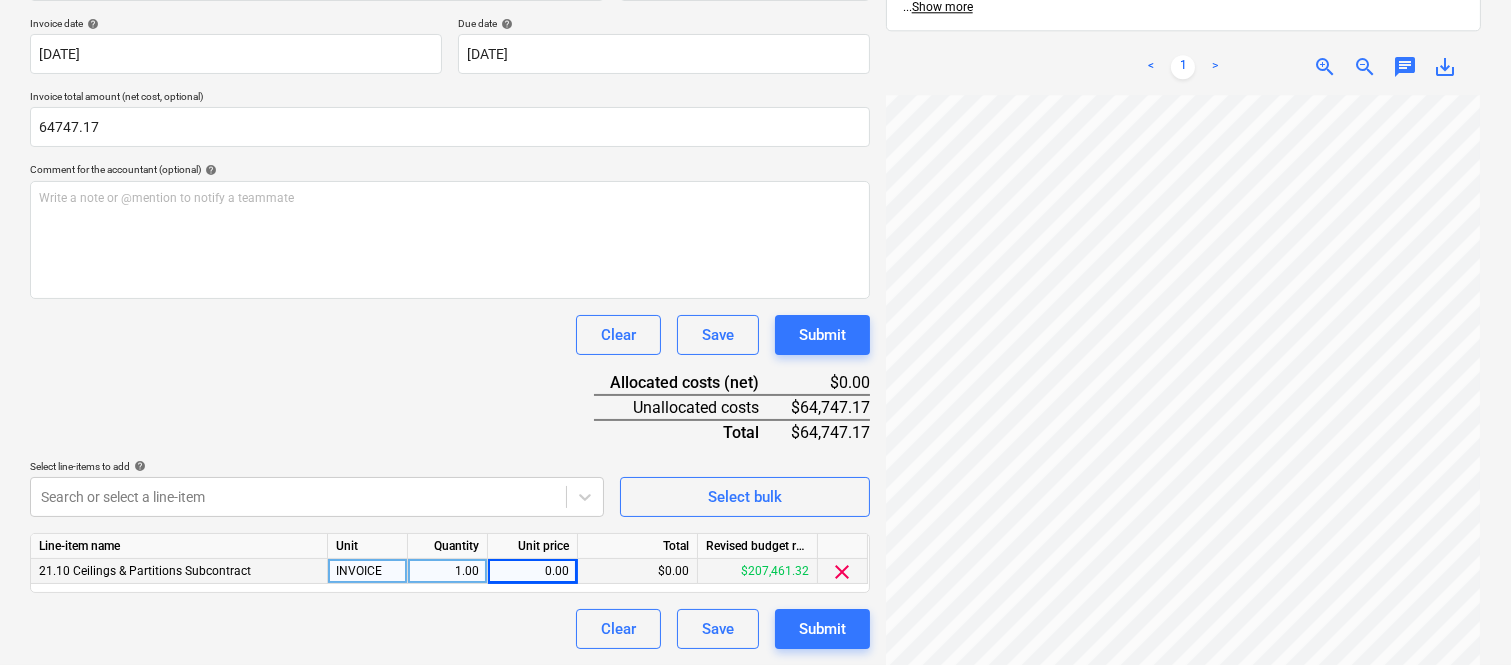 drag, startPoint x: 103, startPoint y: 121, endPoint x: 0, endPoint y: 137, distance: 104.23531 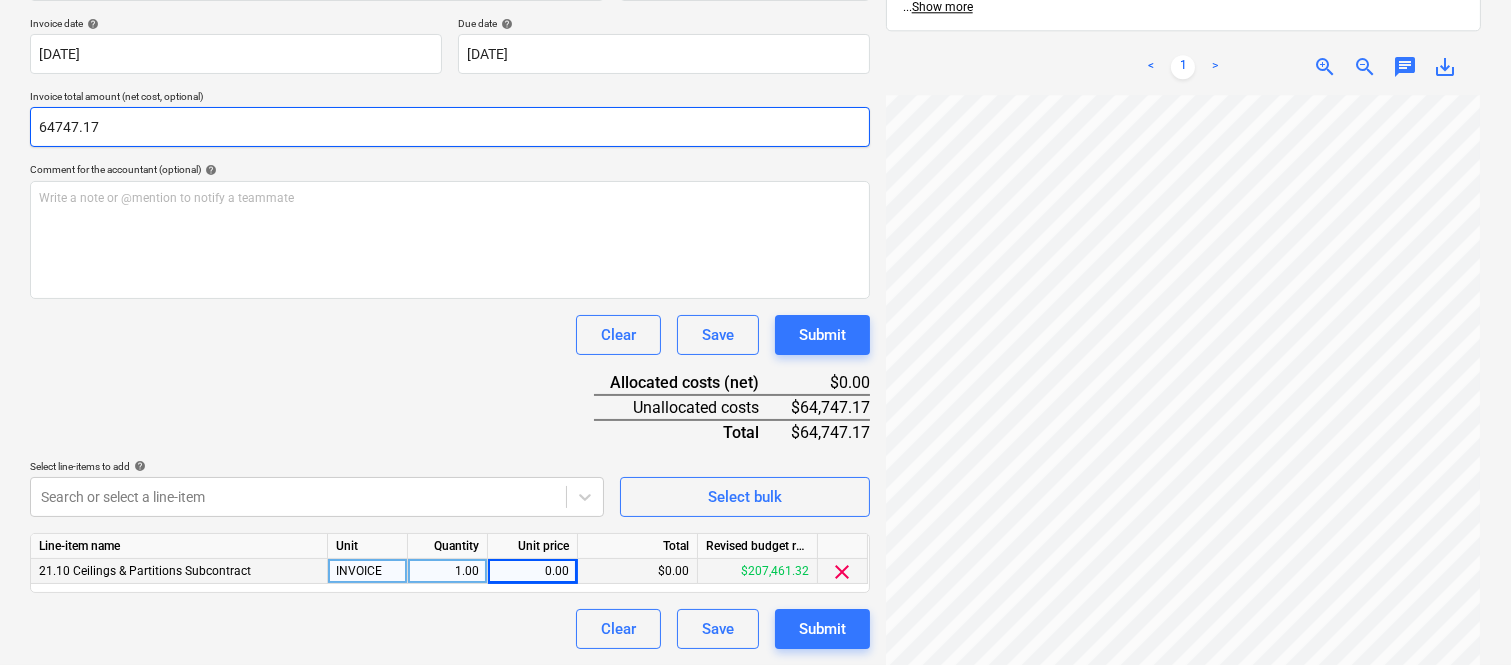 drag, startPoint x: 104, startPoint y: 121, endPoint x: 0, endPoint y: 134, distance: 104.80935 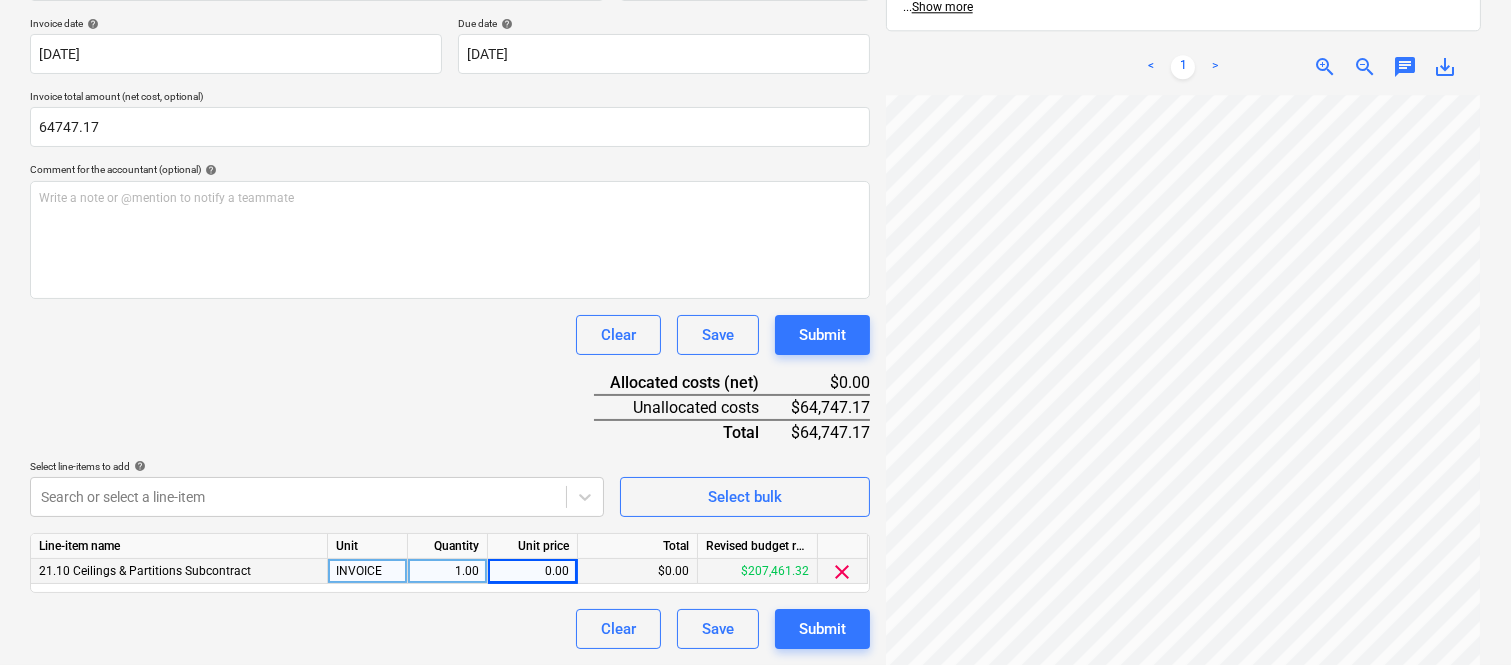 click on "0.00" at bounding box center (532, 571) 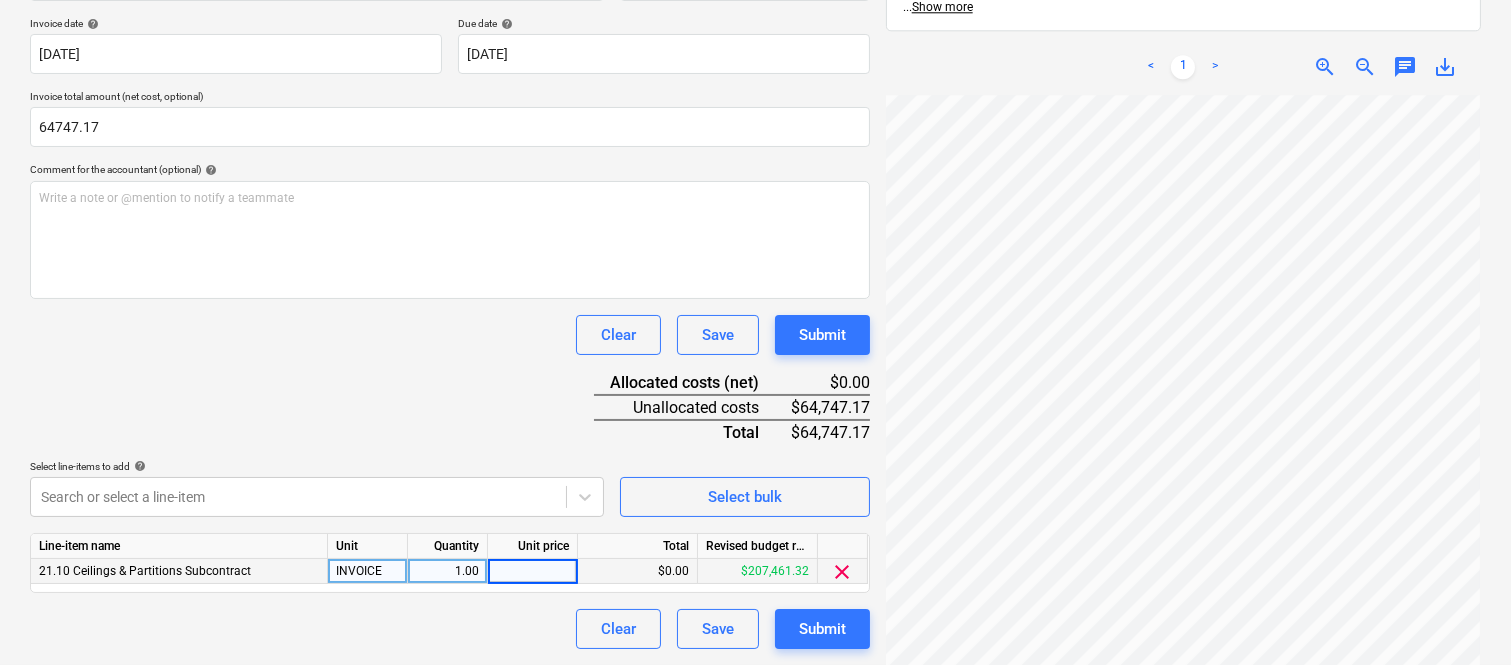 type on "64747.17" 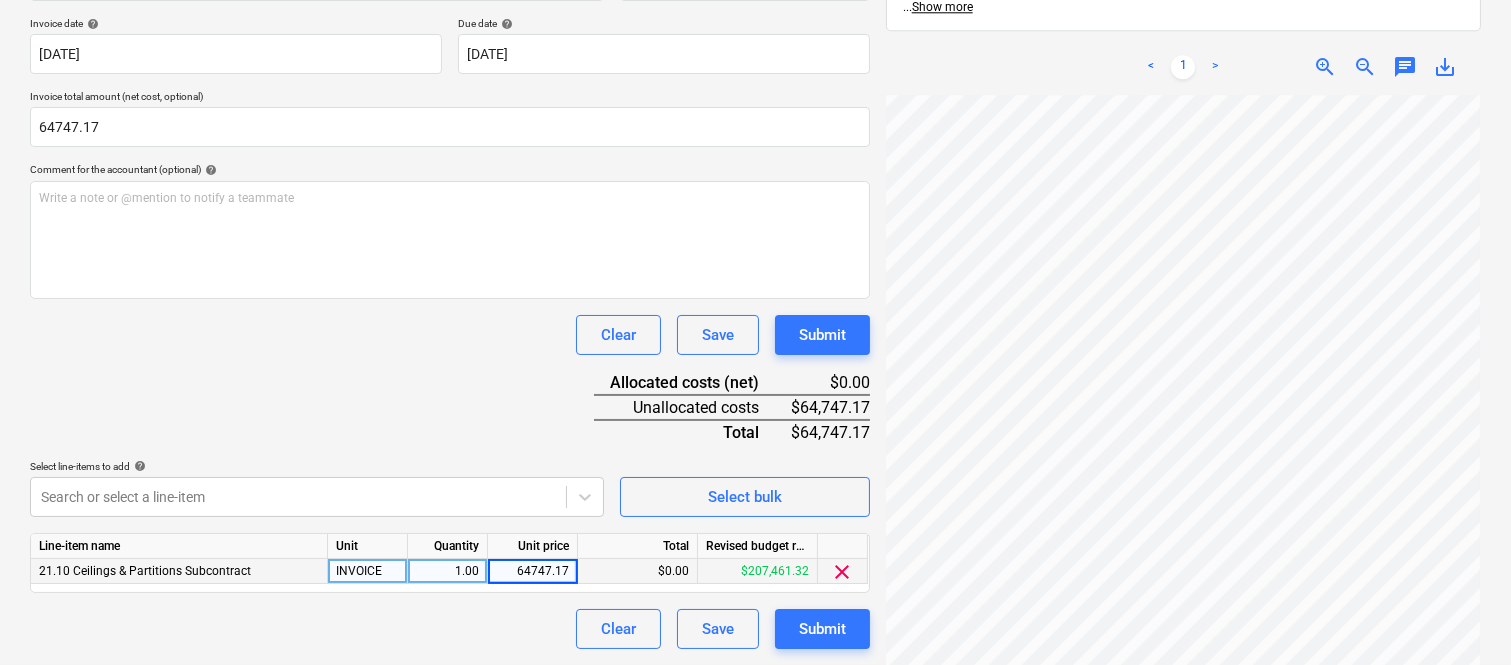click on "Clear Save Submit" at bounding box center (450, 629) 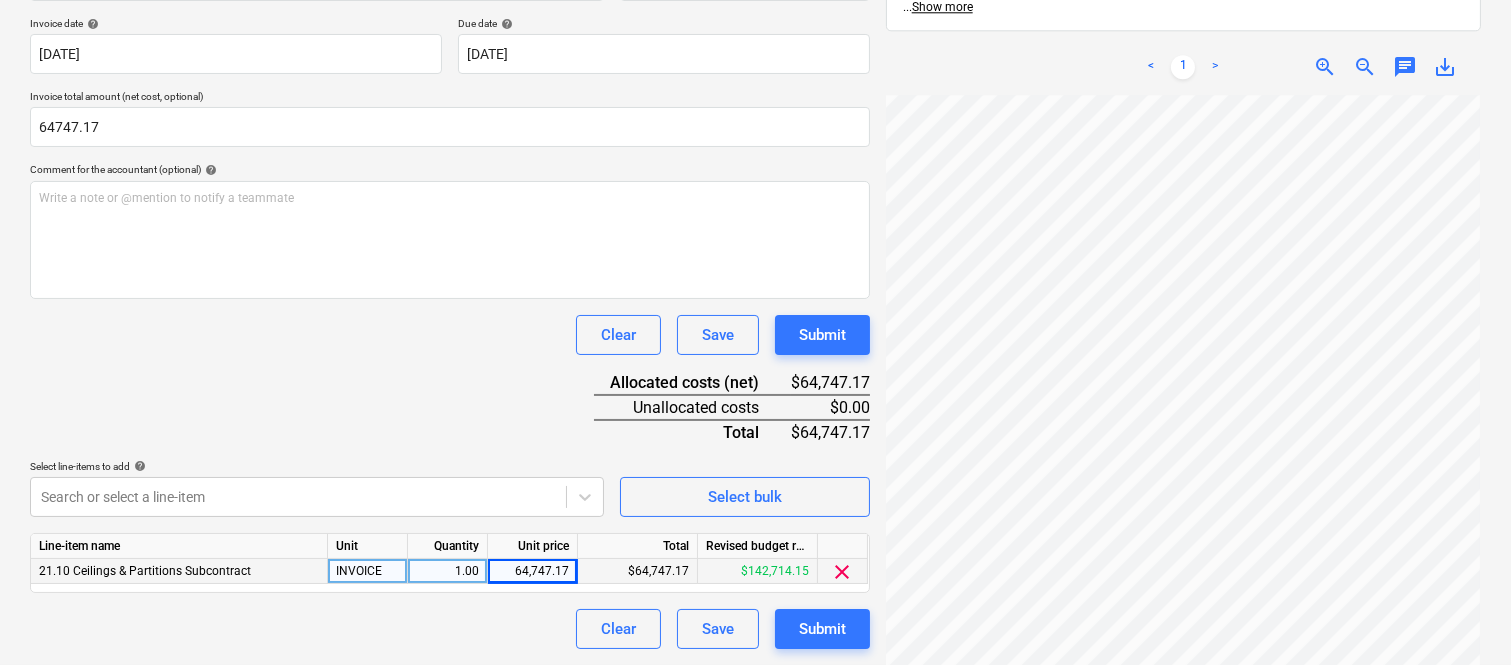 scroll, scrollTop: 0, scrollLeft: 0, axis: both 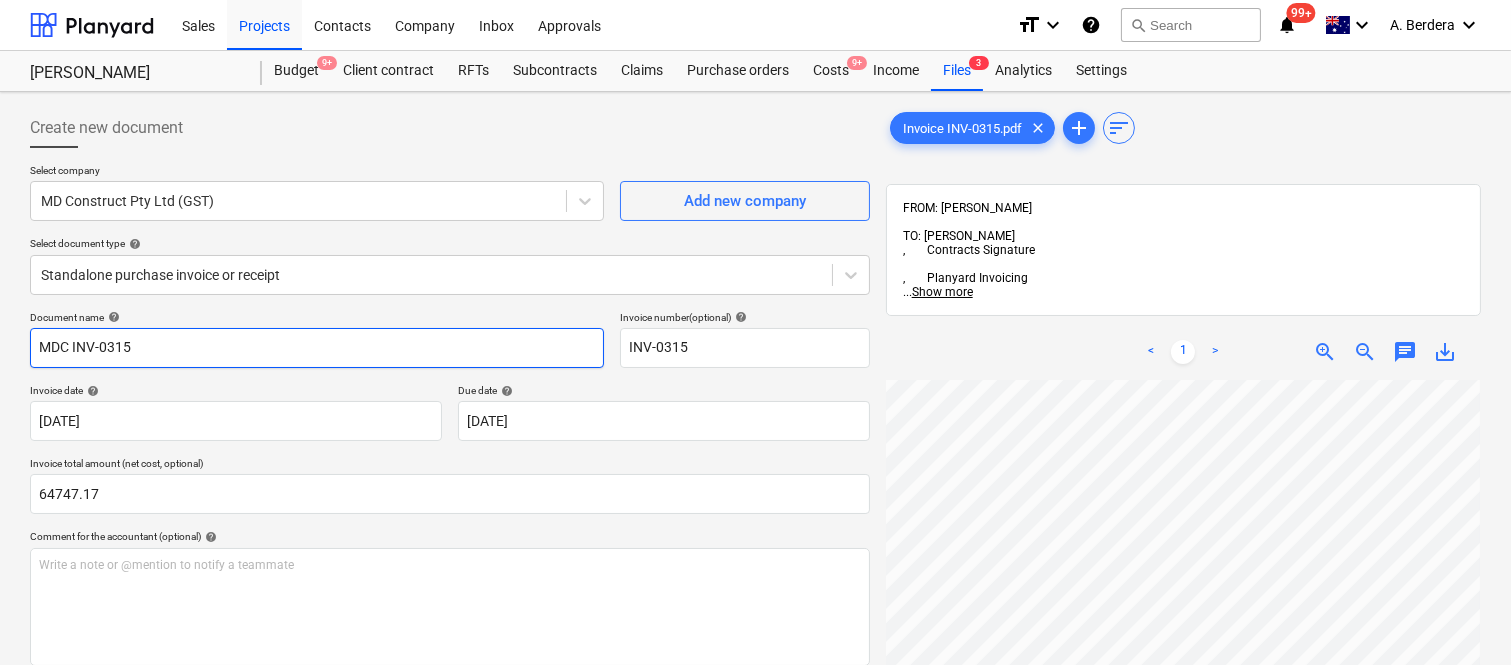 click on "MDC INV-0315" at bounding box center (317, 348) 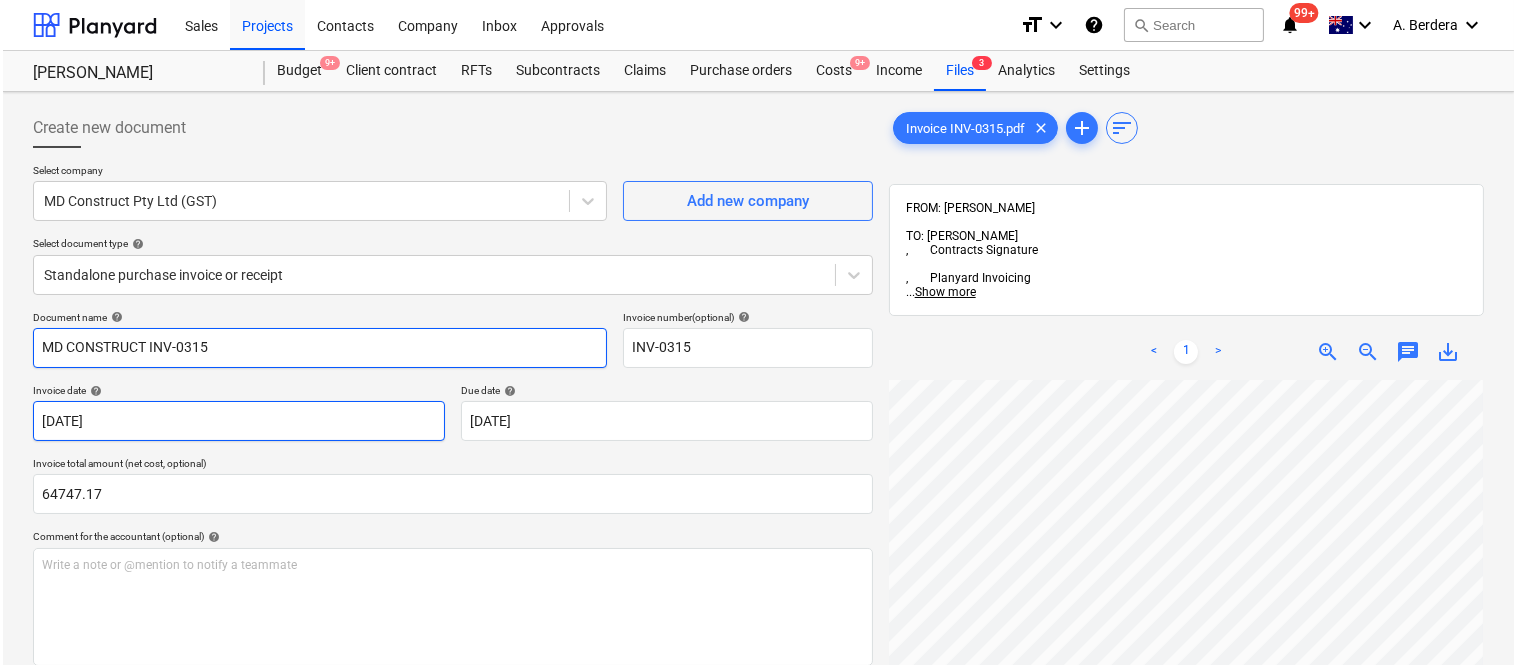 scroll, scrollTop: 367, scrollLeft: 0, axis: vertical 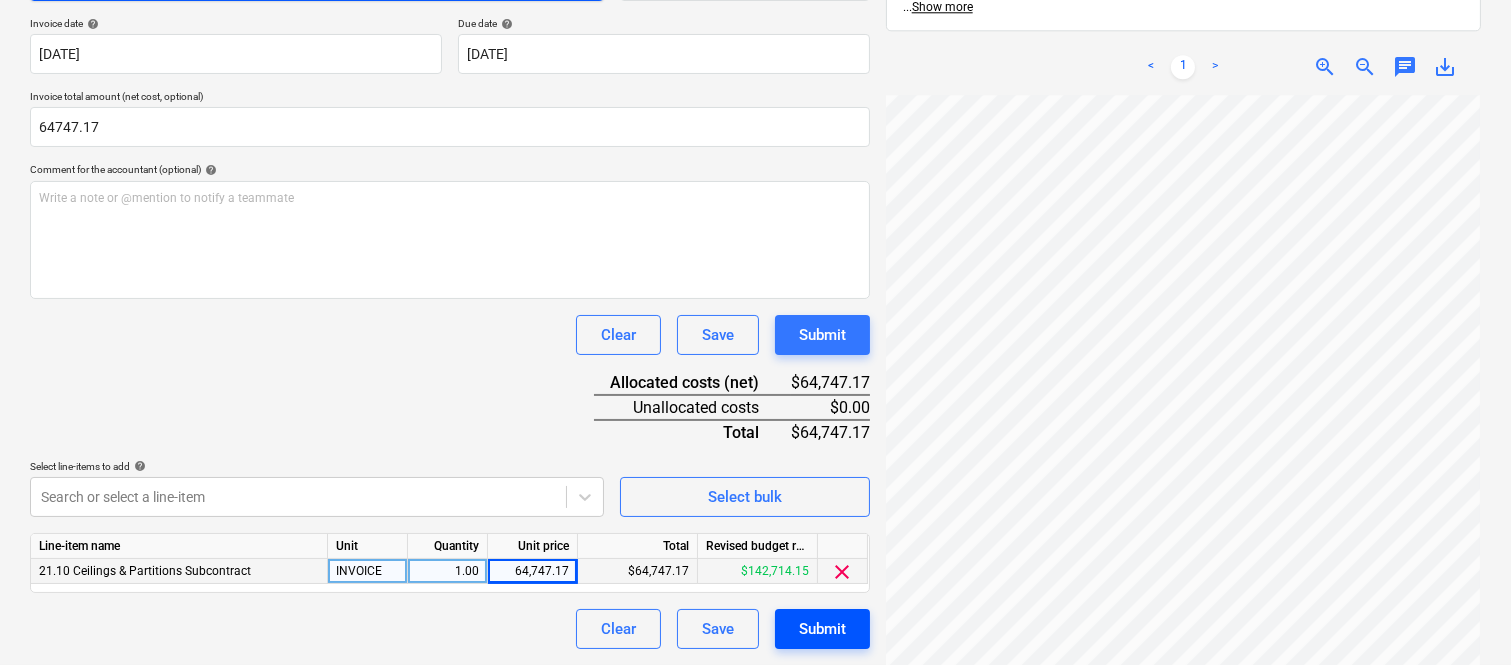 type on "MD CONSTRUCT INV-0315" 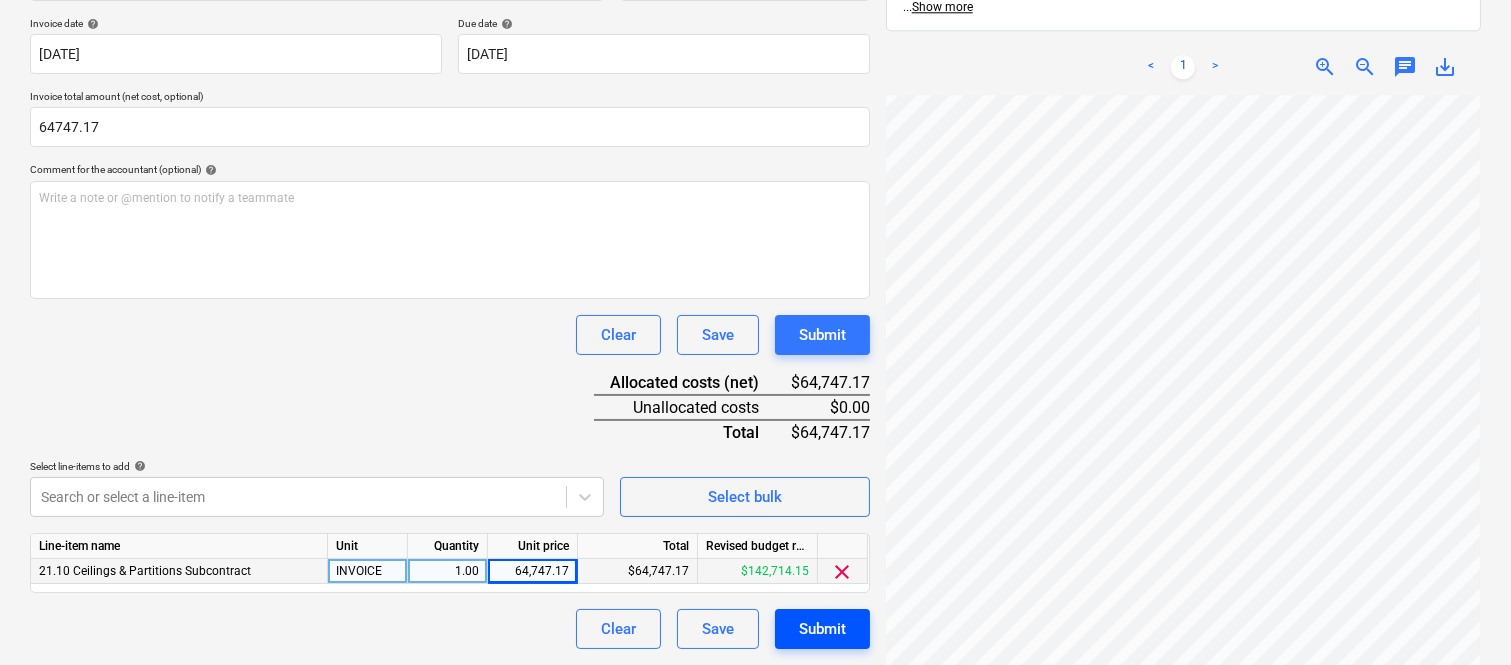 click on "Submit" at bounding box center (822, 629) 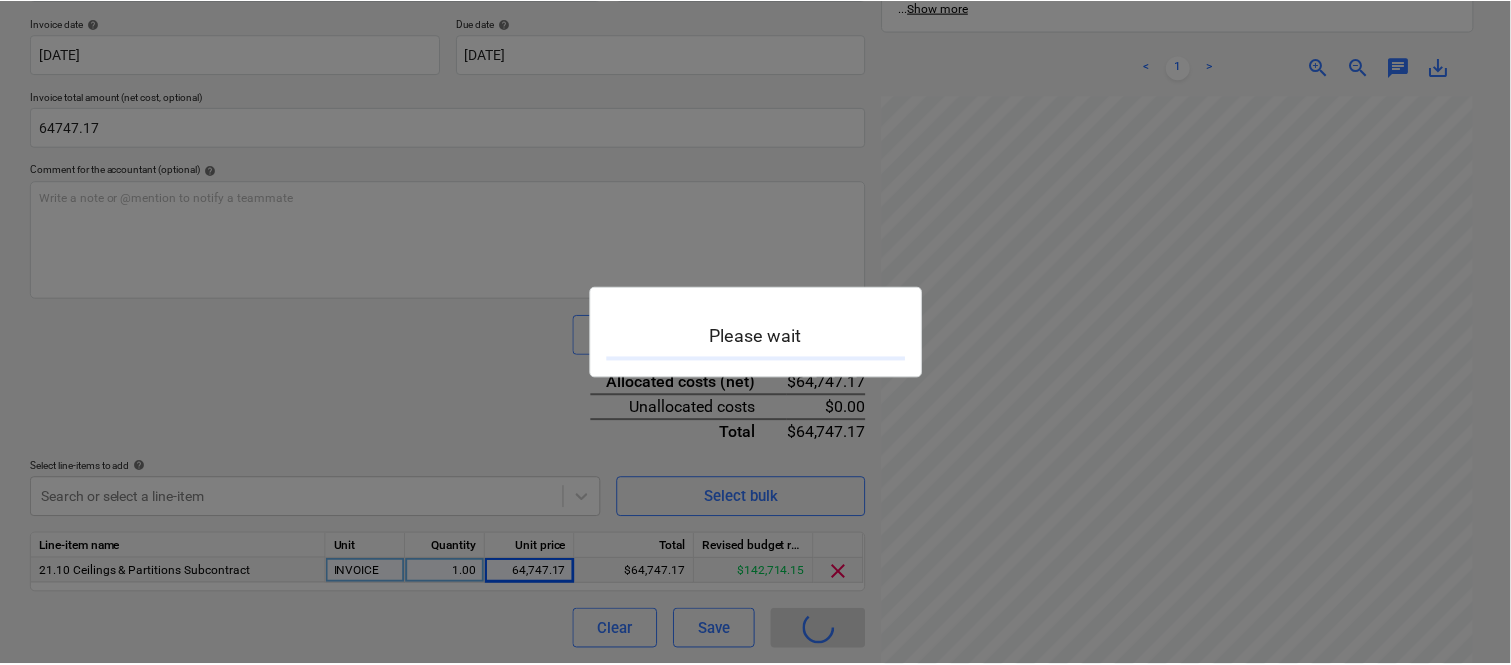 scroll, scrollTop: 0, scrollLeft: 0, axis: both 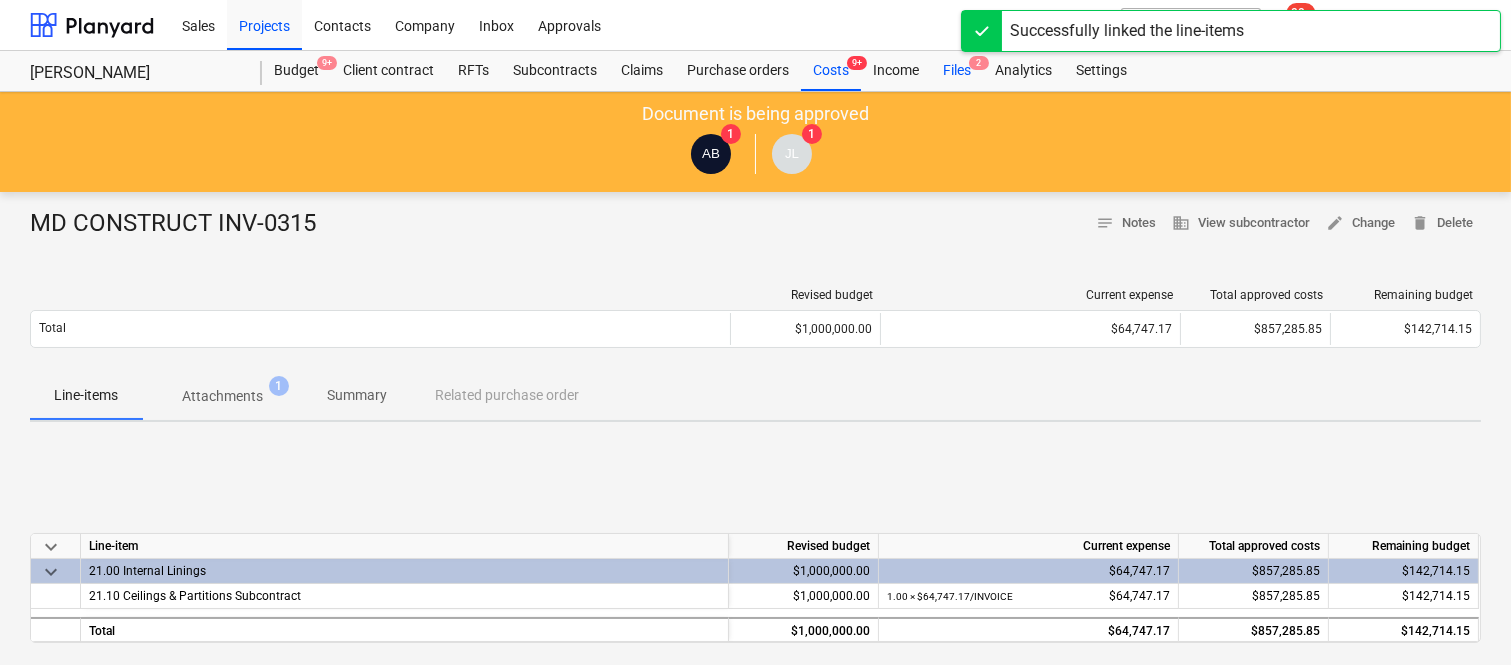 click on "2" at bounding box center (979, 63) 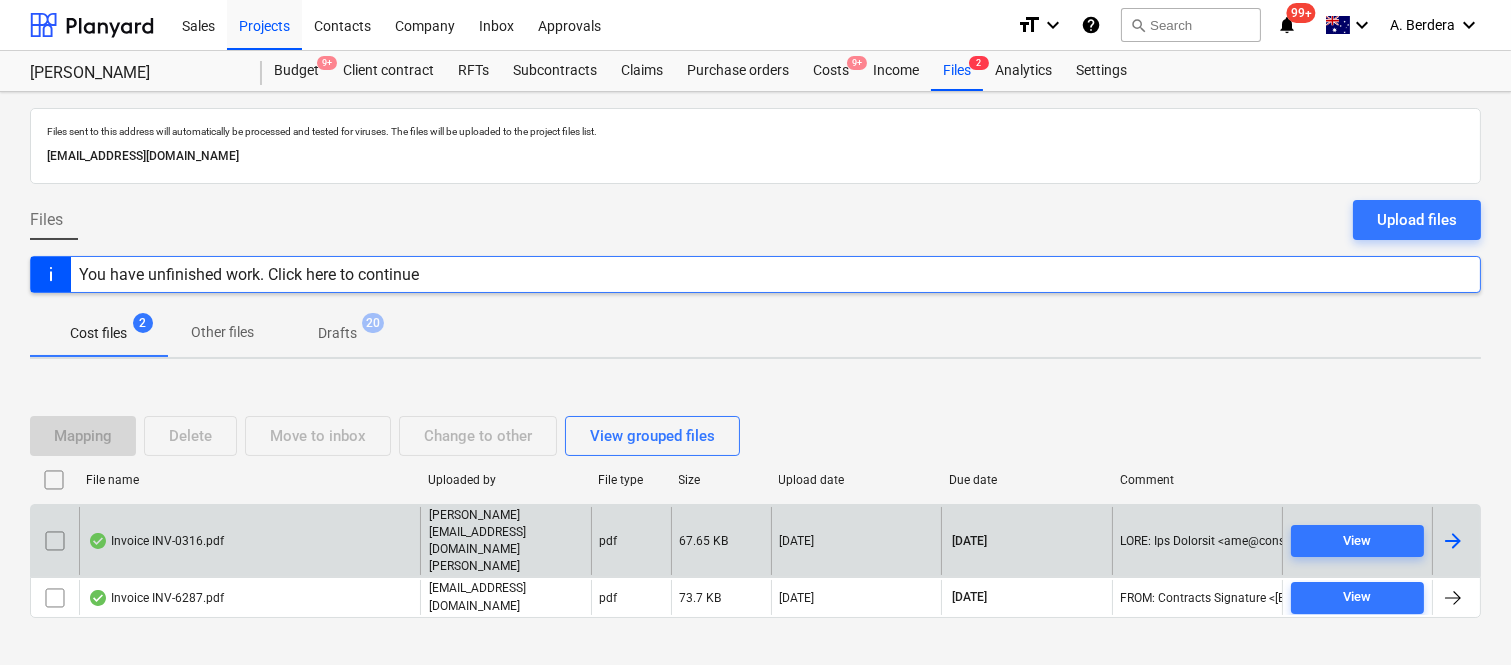 click on "Invoice INV-0316.pdf" at bounding box center [249, 541] 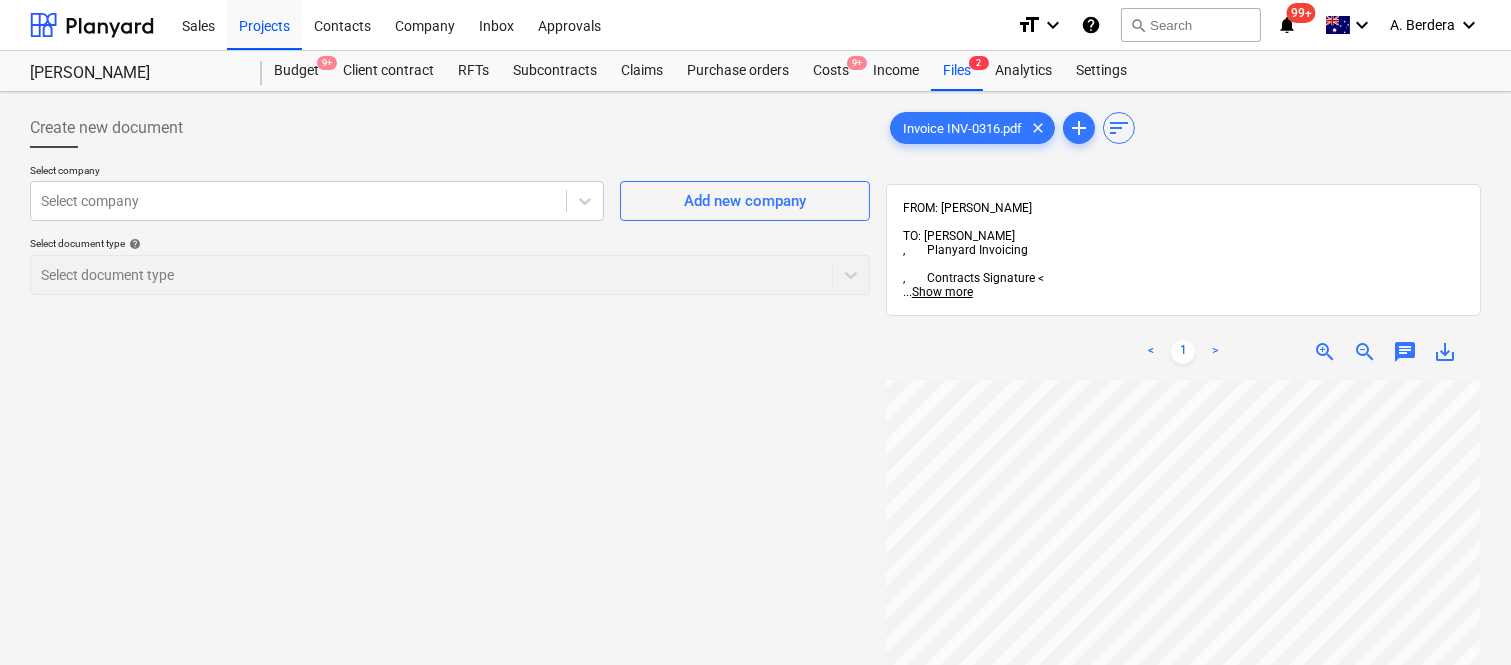 scroll, scrollTop: 5, scrollLeft: 455, axis: both 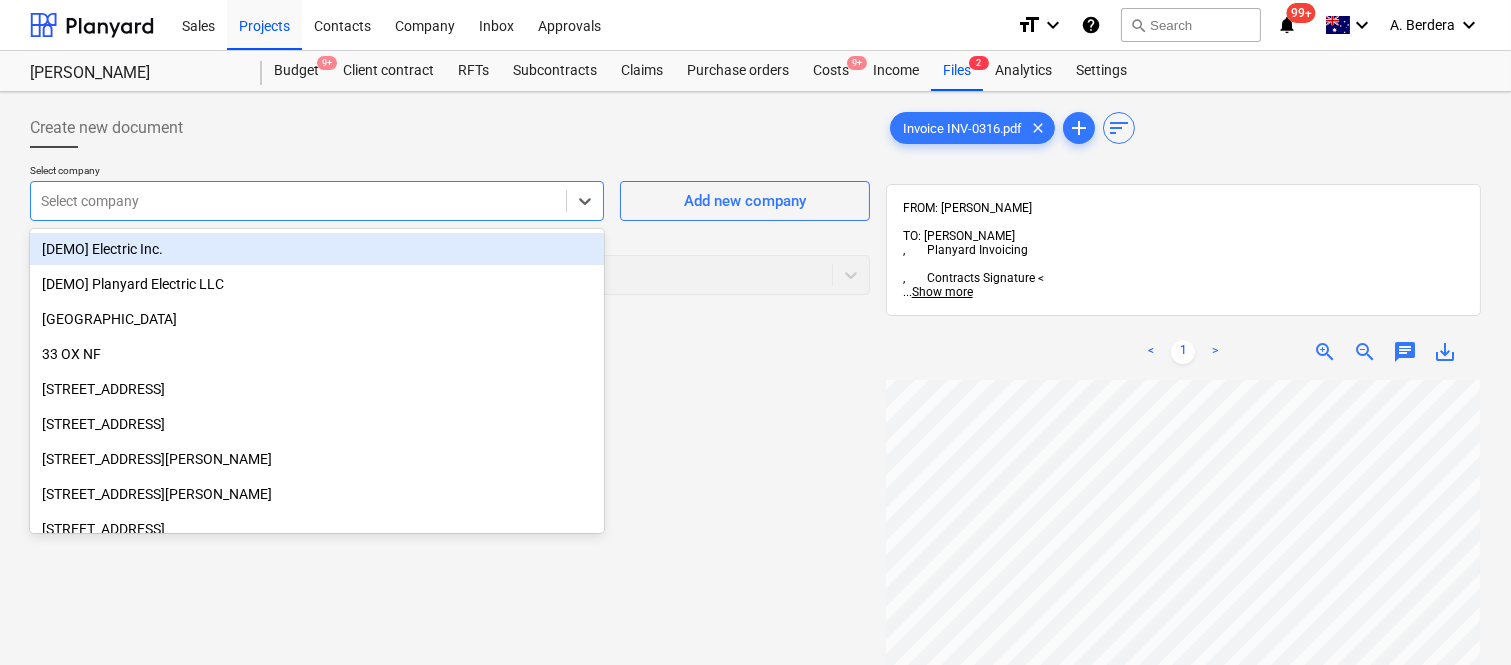 click at bounding box center [298, 201] 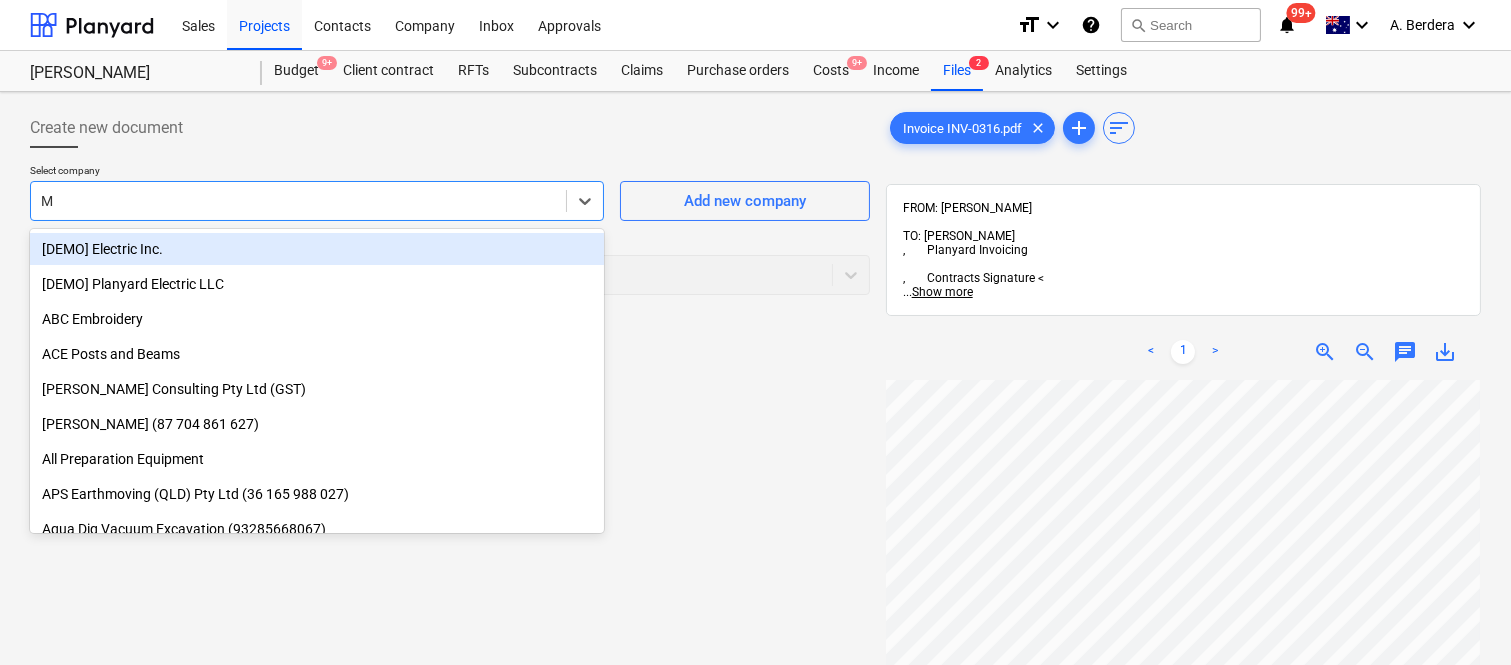 type on "MD" 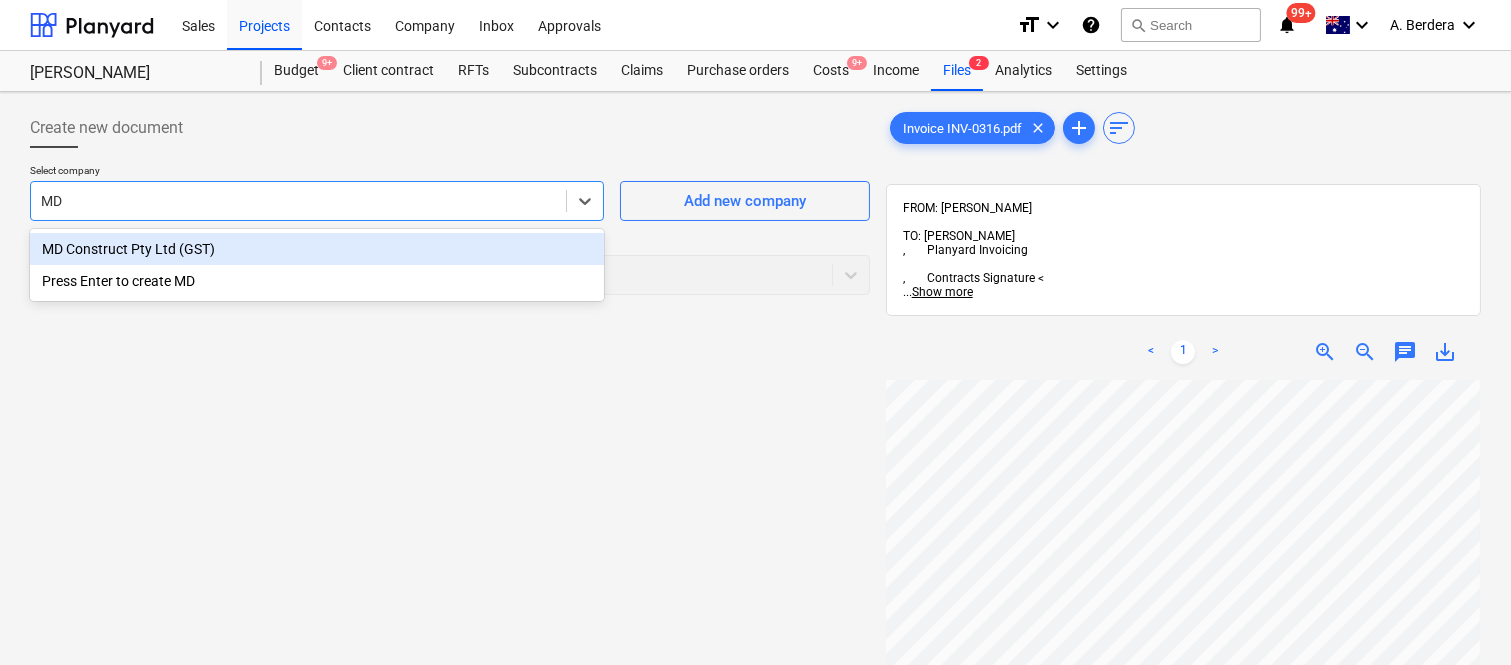 click on "MD Construct Pty Ltd (GST)" at bounding box center (317, 249) 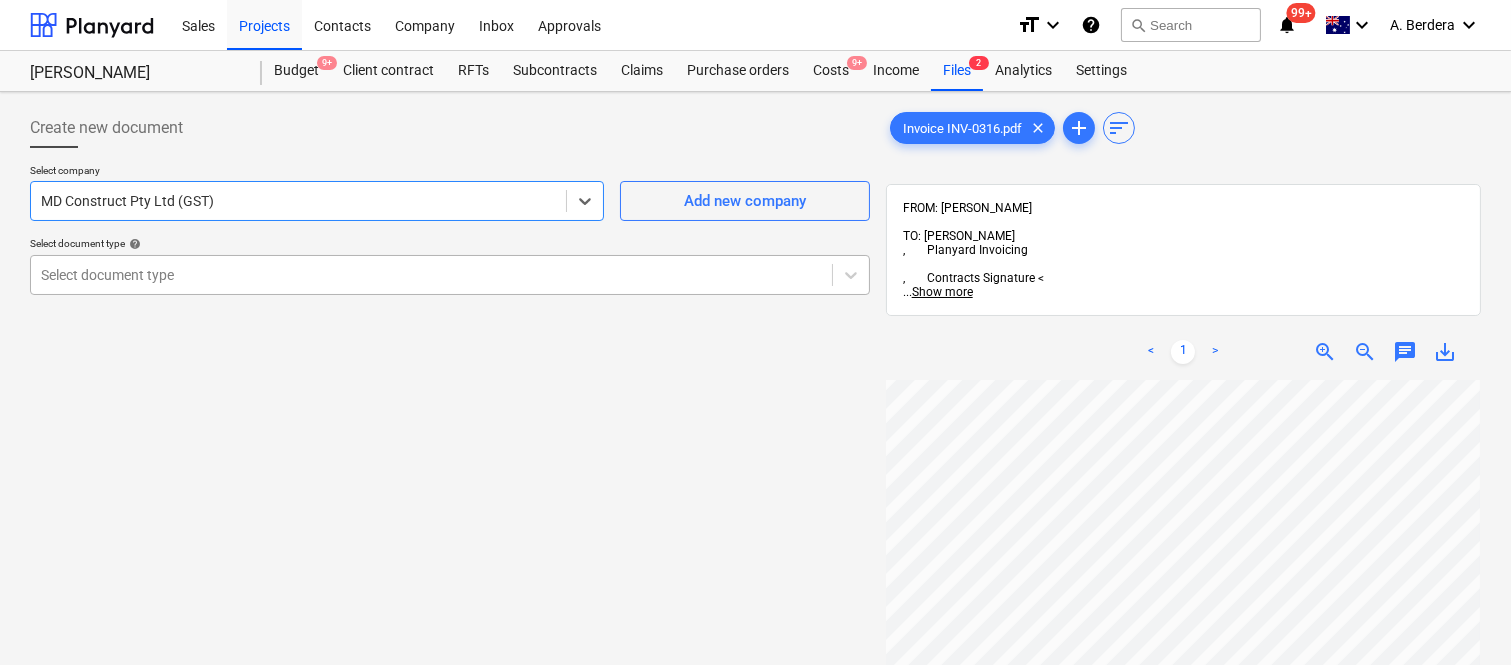 click at bounding box center [431, 275] 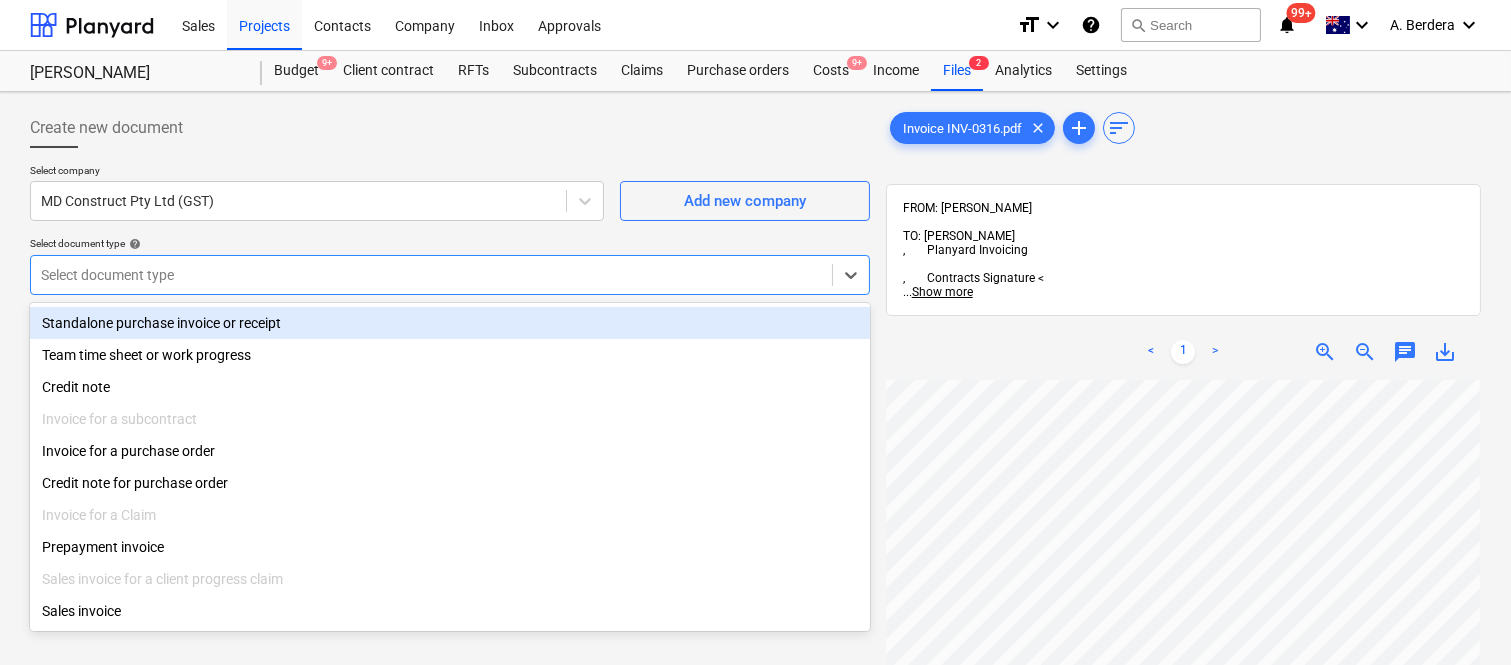 click on "Standalone purchase invoice or receipt" at bounding box center (450, 323) 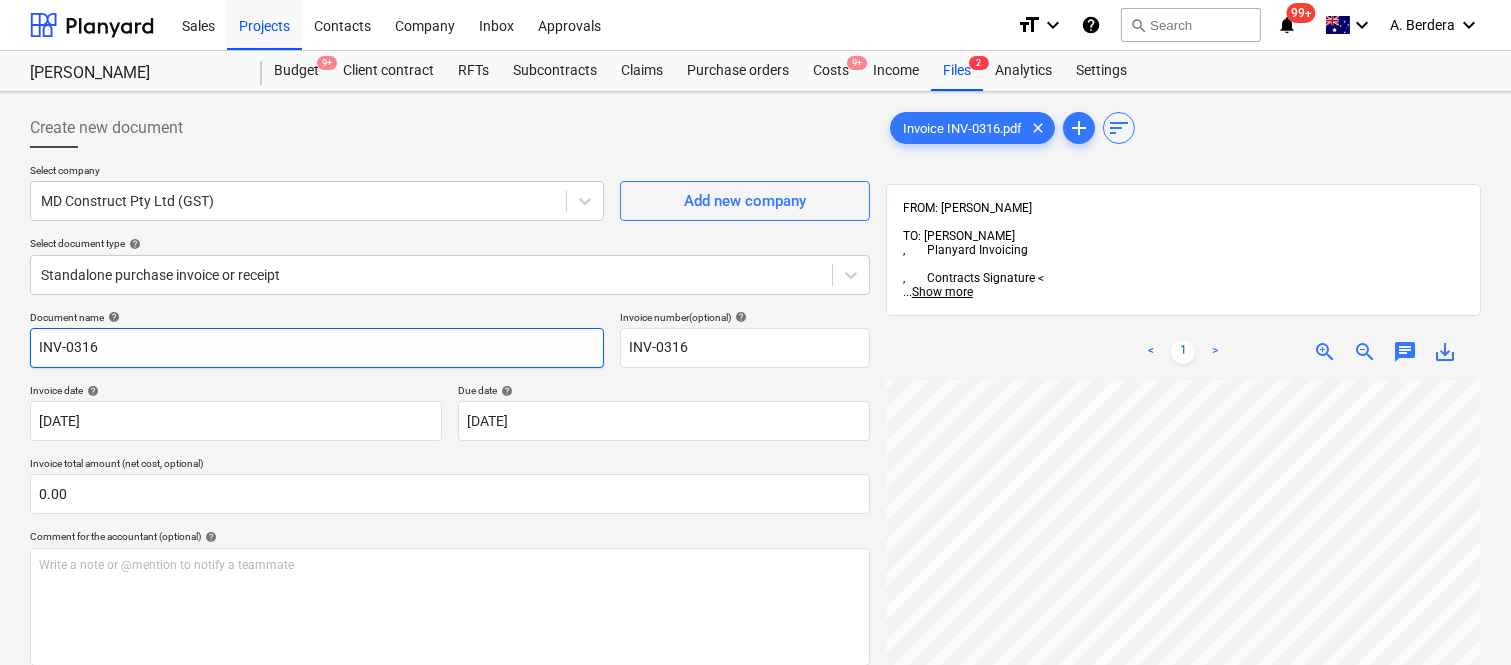 click on "INV-0316" at bounding box center [317, 348] 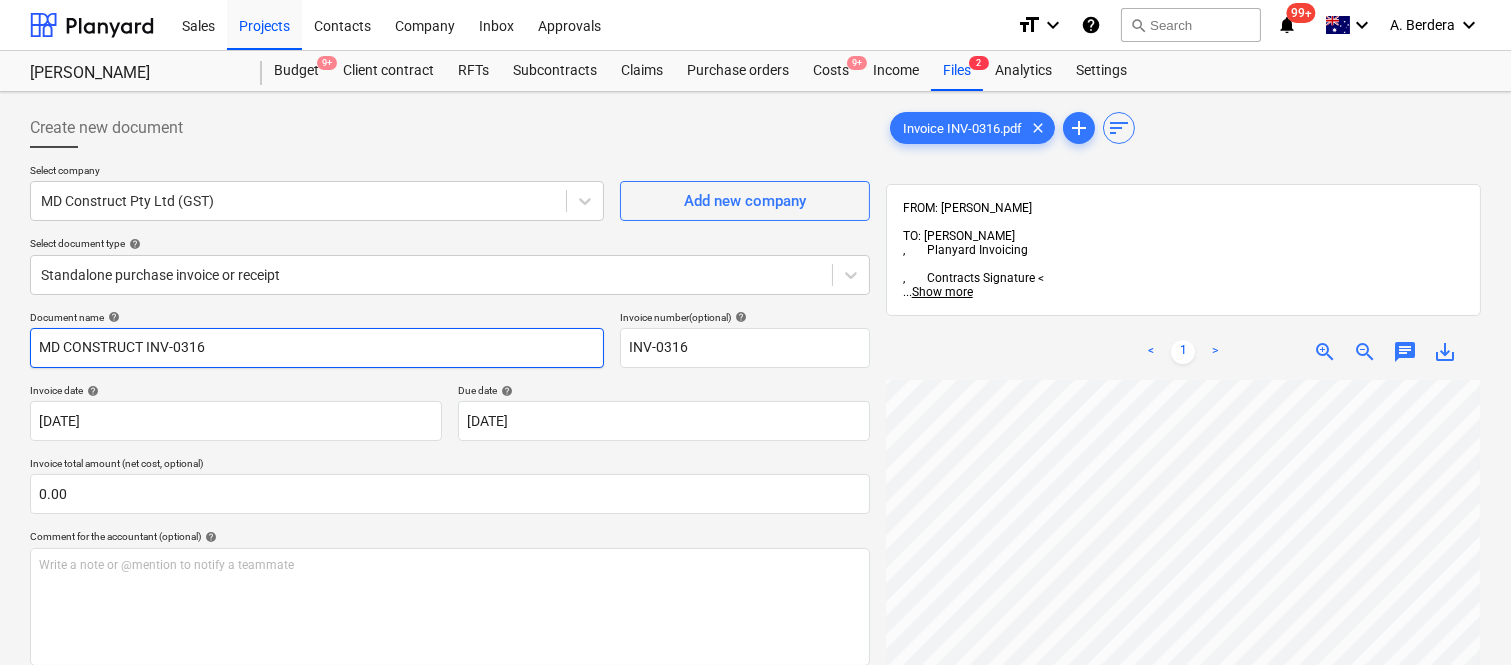 type on "MD CONSTRUCT INV-0316" 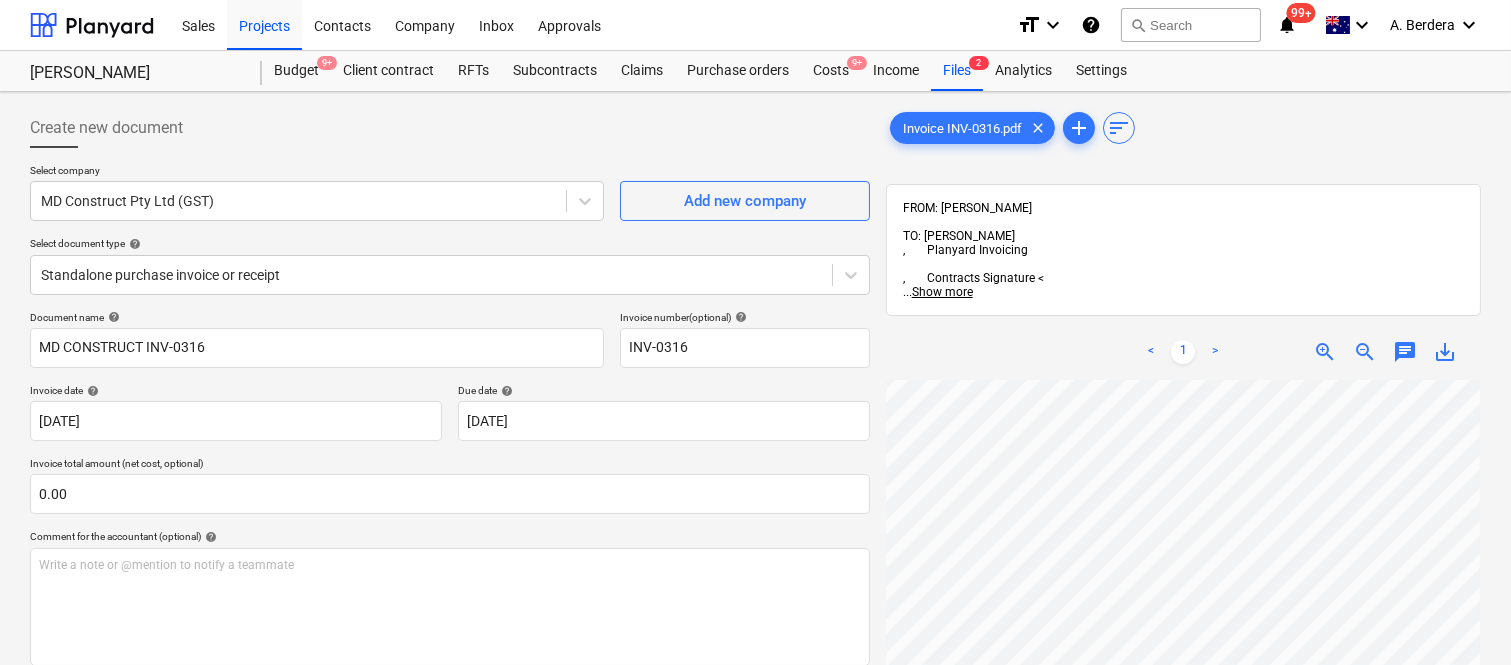 scroll, scrollTop: 548, scrollLeft: 455, axis: both 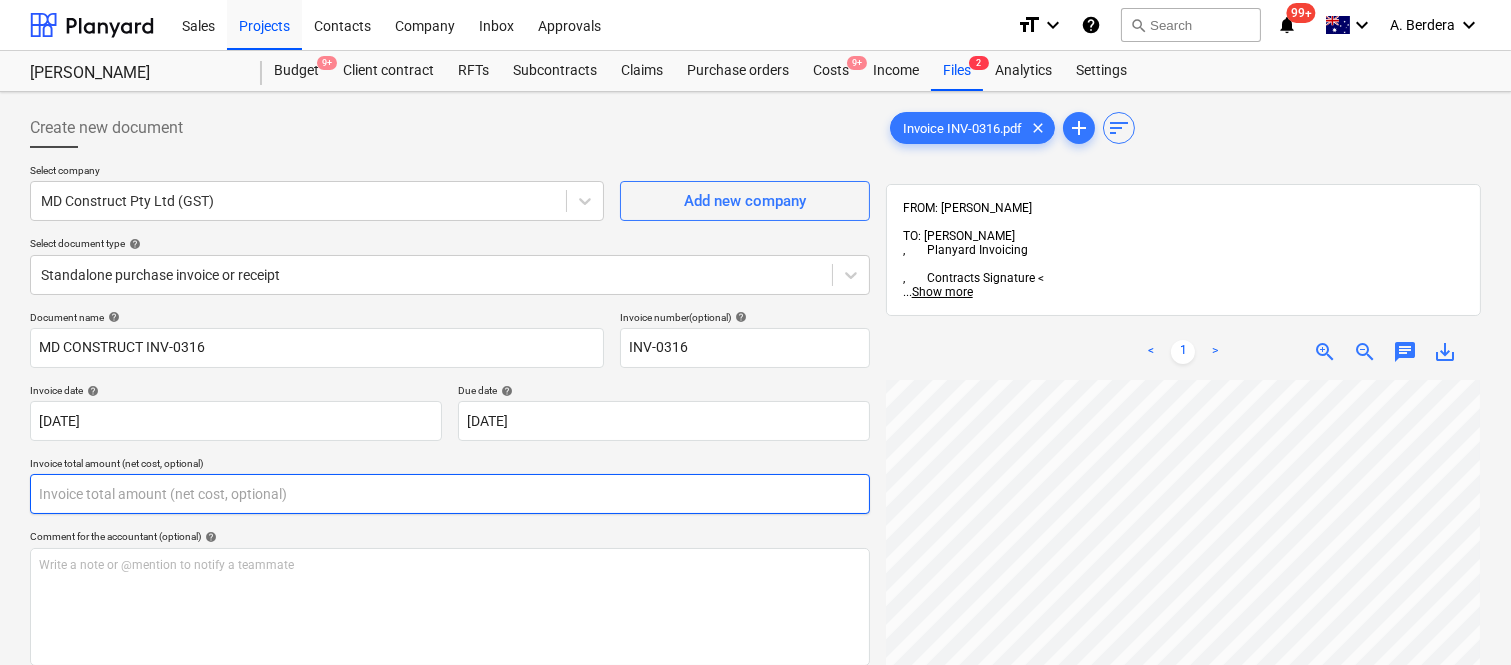 click at bounding box center (450, 494) 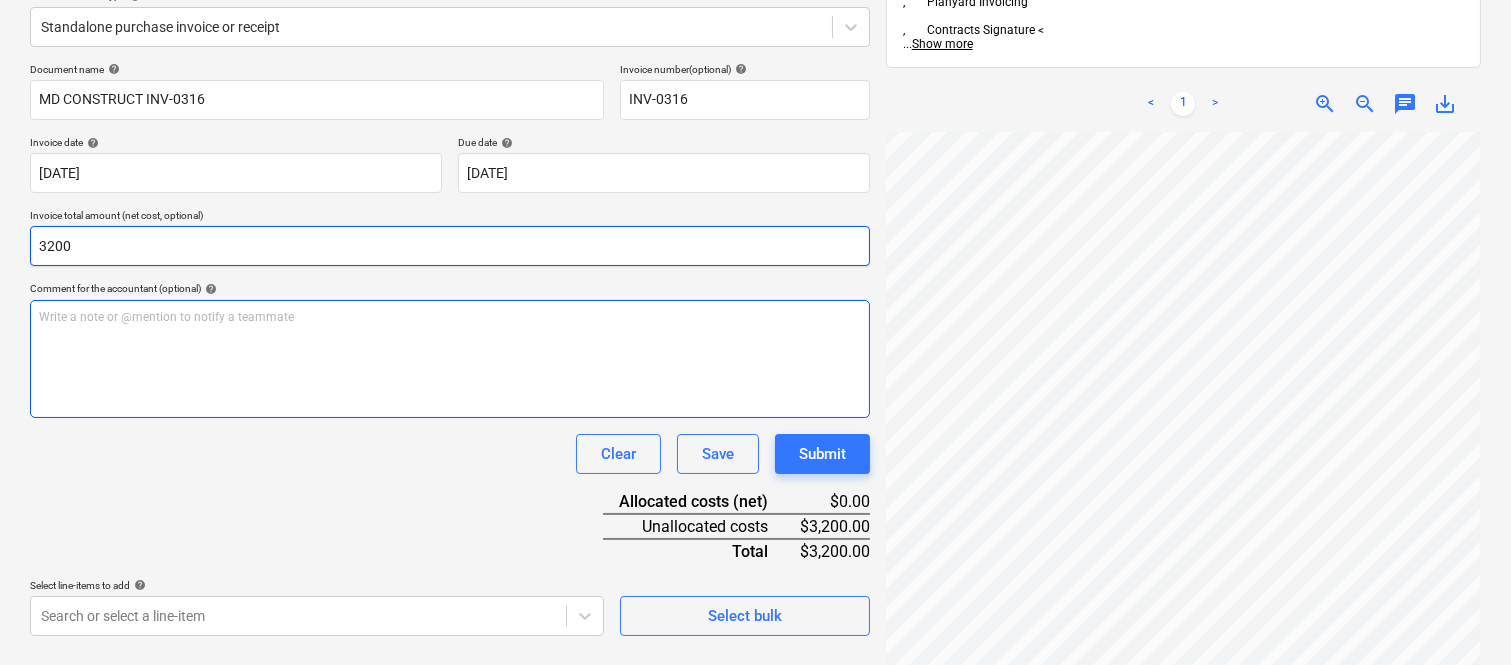 scroll, scrollTop: 285, scrollLeft: 0, axis: vertical 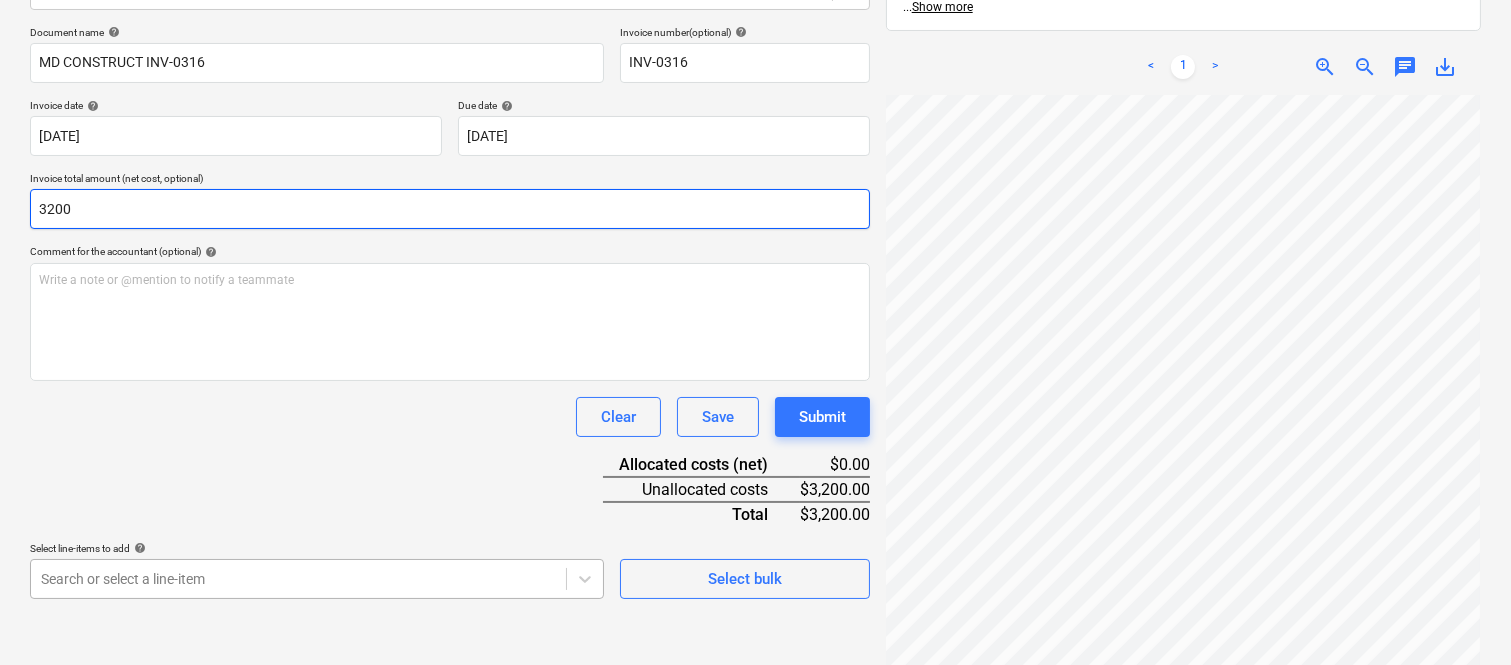 type on "3200" 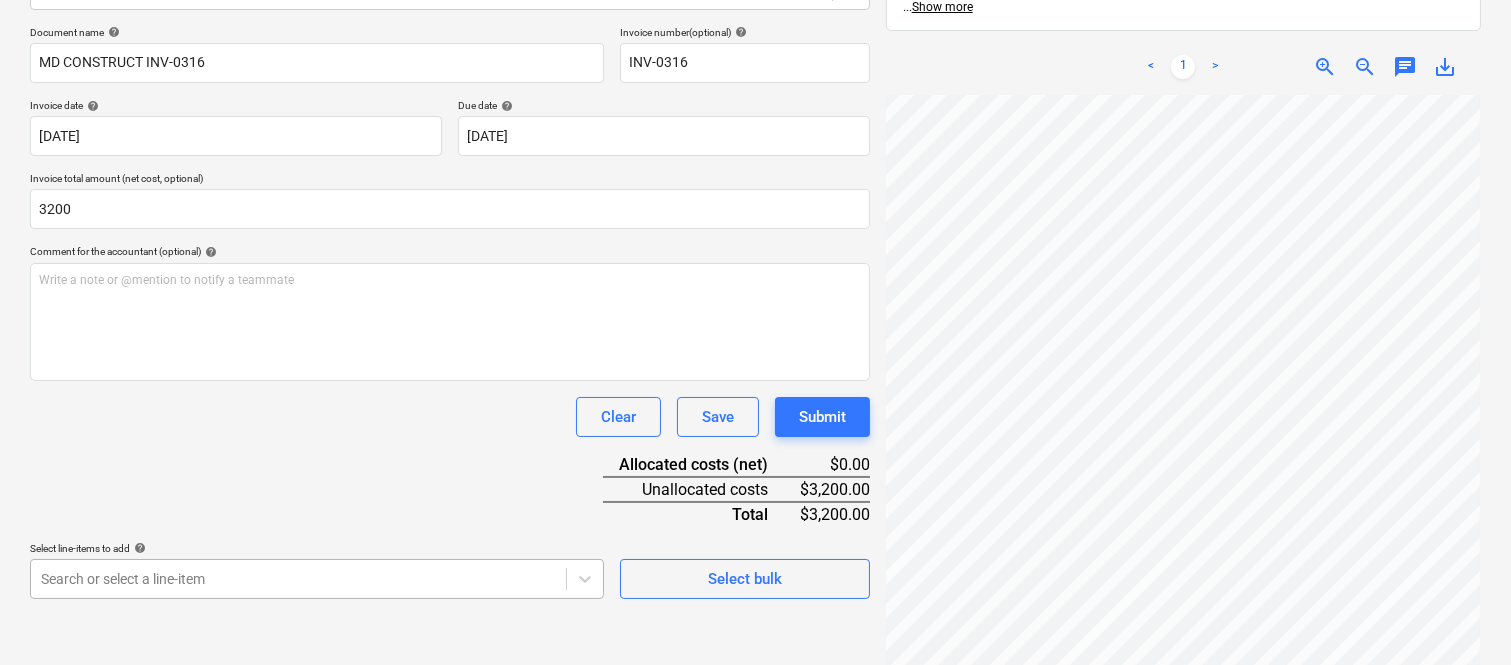 scroll, scrollTop: 532, scrollLeft: 0, axis: vertical 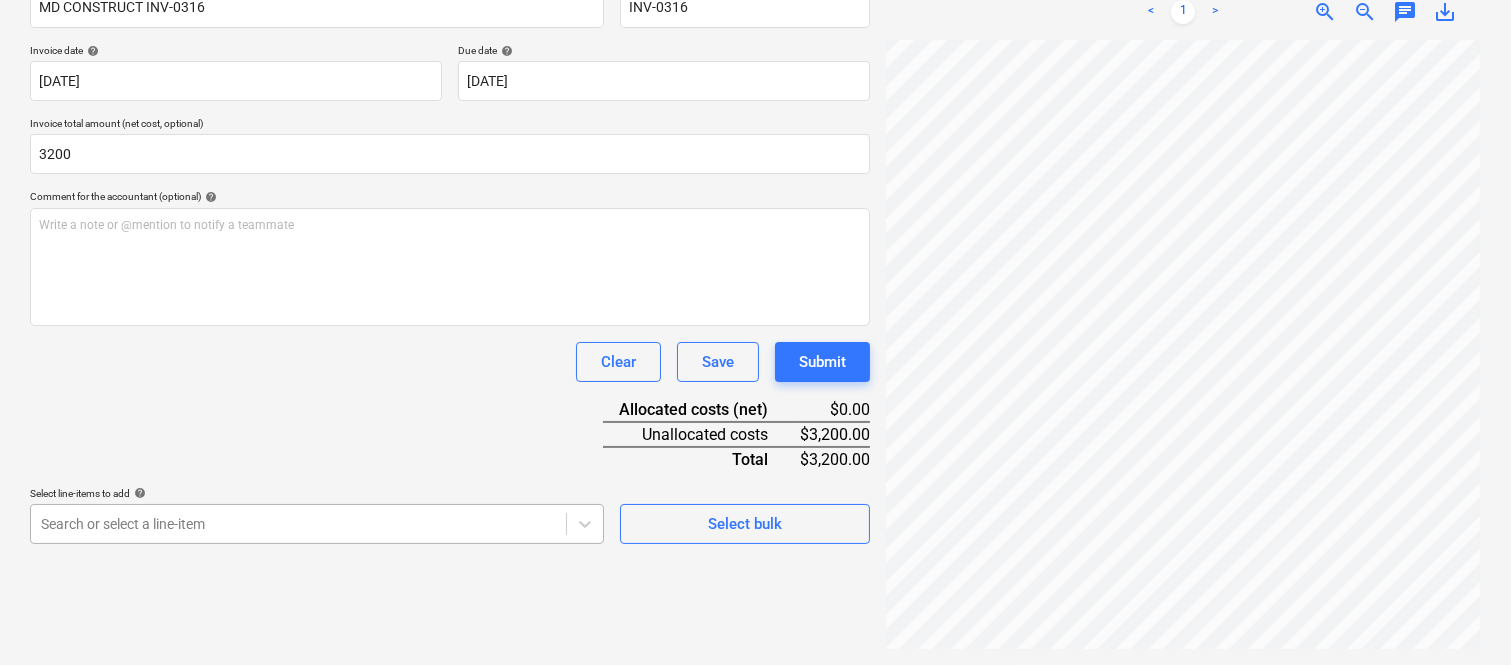 click on "Sales Projects Contacts Company Inbox Approvals format_size keyboard_arrow_down help search Search notifications 99+ keyboard_arrow_down A. Berdera keyboard_arrow_down [PERSON_NAME] [PERSON_NAME] Budget 9+ Client contract RFTs Subcontracts Claims Purchase orders Costs 9+ Income Files 2 Analytics Settings Create new document Select company MD Construct Pty Ltd (GST)   Add new company Select document type help Standalone purchase invoice or receipt Document name help MD CONSTRUCT INV-0316 Invoice number  (optional) help INV-0316 Invoice date help [DATE] 15.07.2025 Press the down arrow key to interact with the calendar and
select a date. Press the question mark key to get the keyboard shortcuts for changing dates. Due date help [DATE] [DATE] Press the down arrow key to interact with the calendar and
select a date. Press the question mark key to get the keyboard shortcuts for changing dates. Invoice total amount (net cost, optional) 3200 Comment for the accountant (optional) help ﻿ Clear Save" at bounding box center (755, -8) 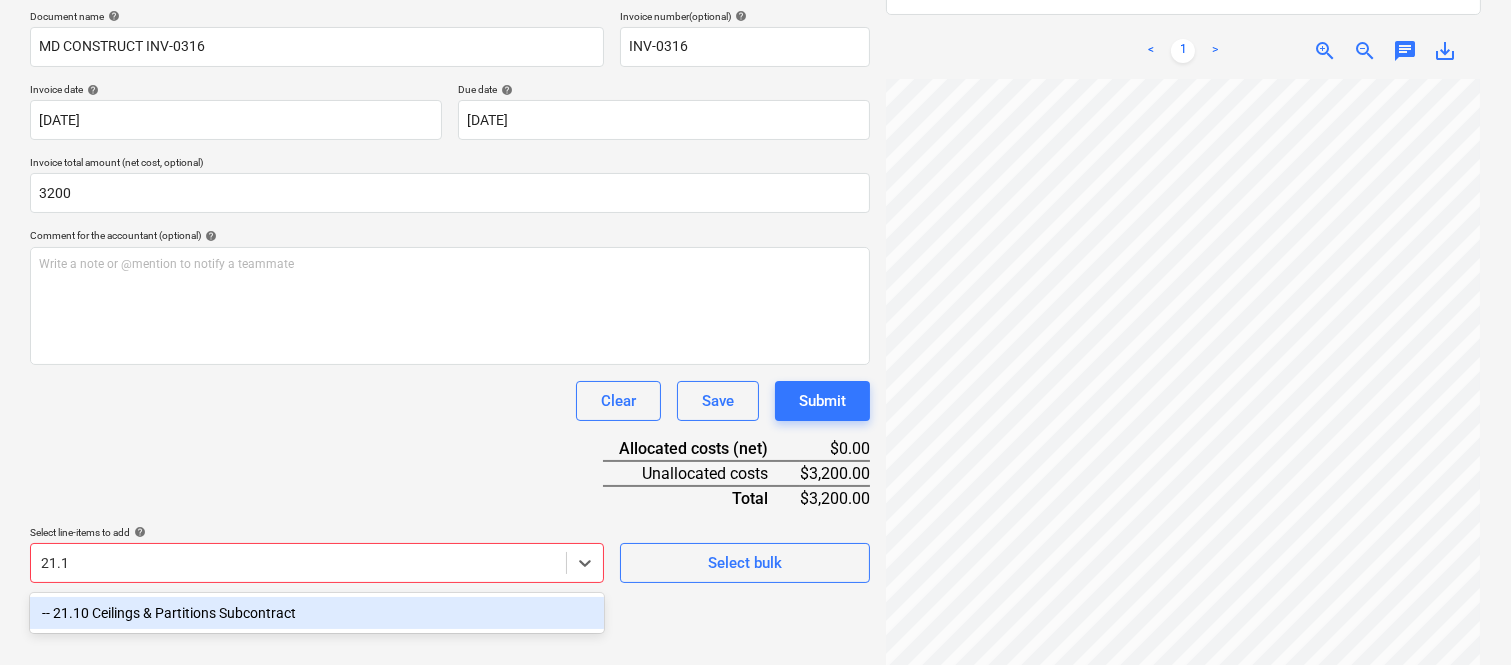 scroll, scrollTop: 285, scrollLeft: 0, axis: vertical 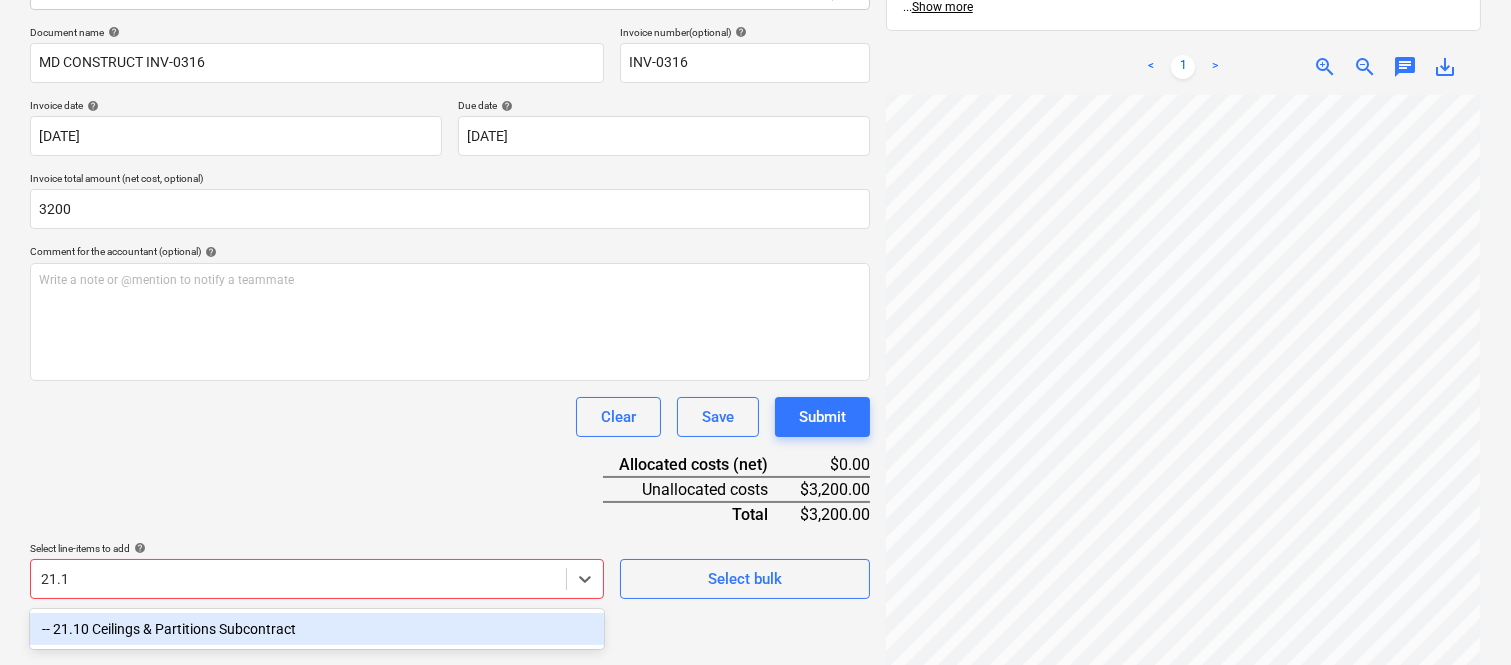 type on "21.10" 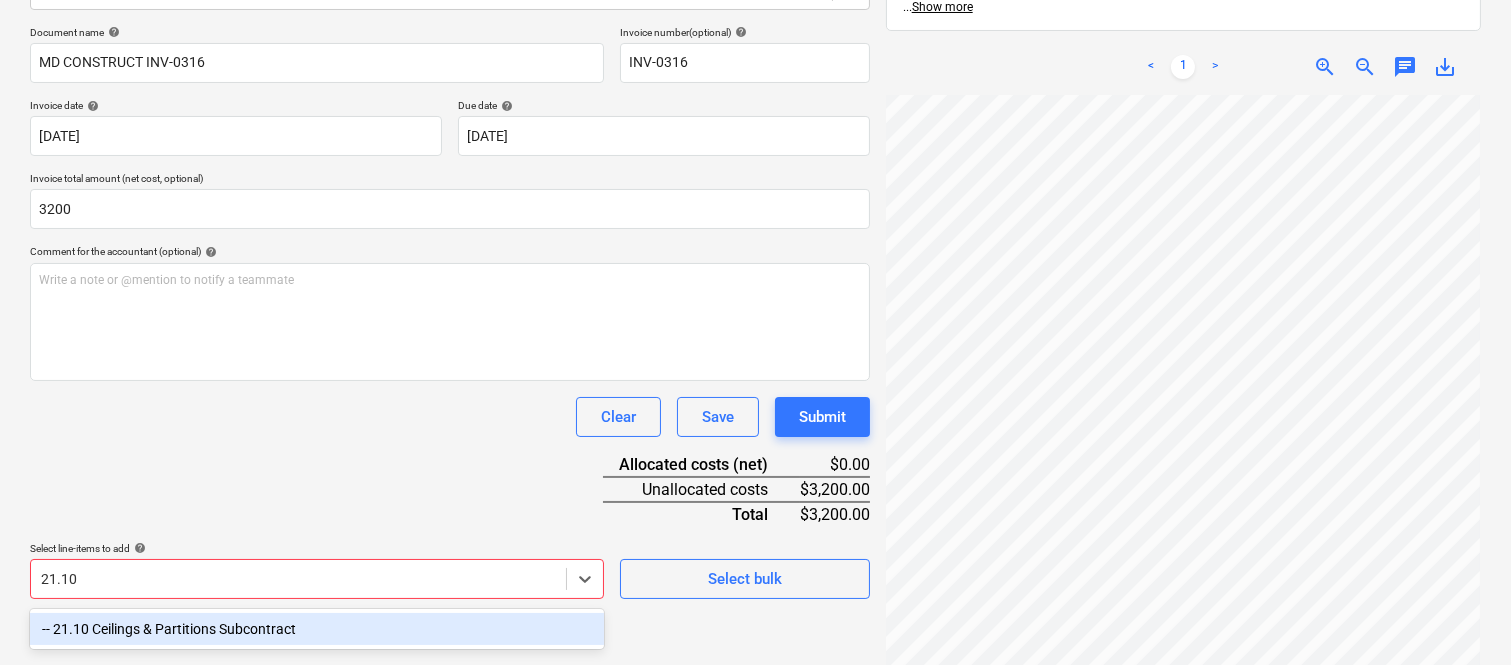click on "--  21.10 Ceilings & Partitions Subcontract" at bounding box center (317, 629) 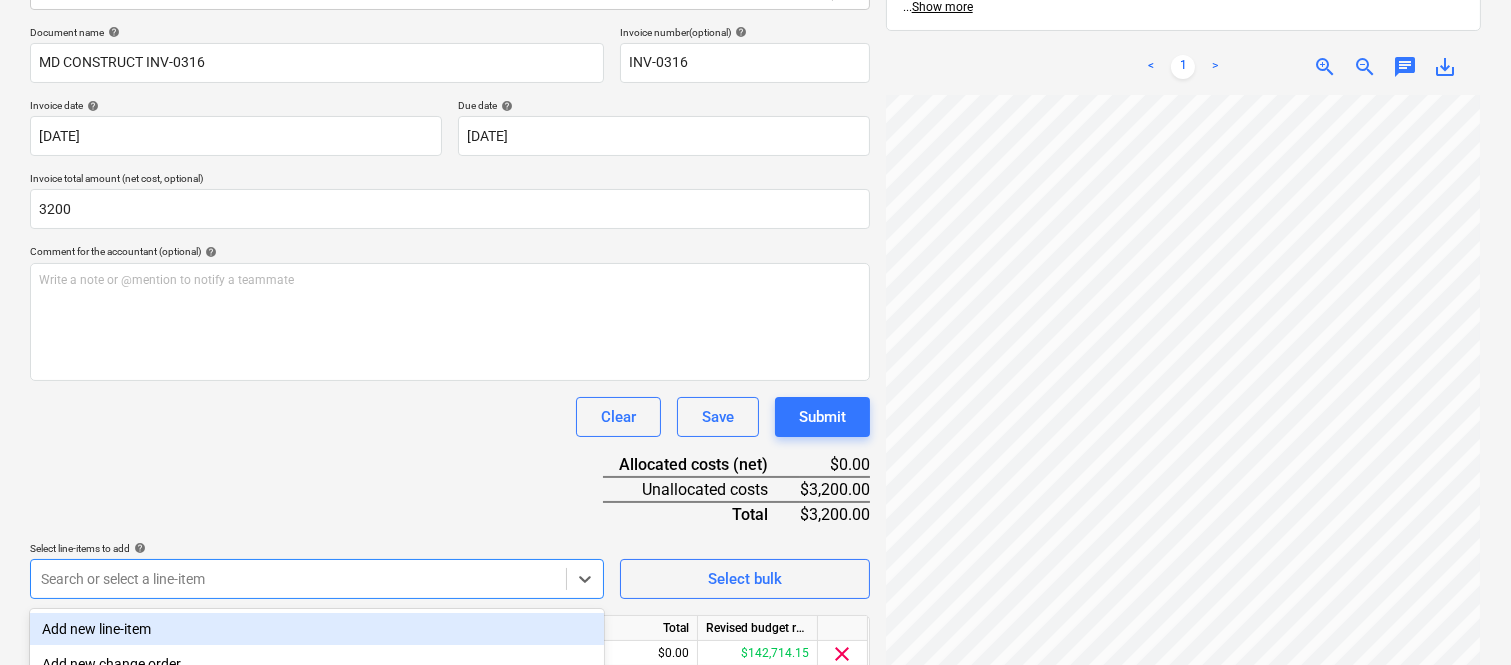 click on "Document name help MD CONSTRUCT INV-0316 Invoice number  (optional) help INV-0316 Invoice date help [DATE] 15.07.2025 Press the down arrow key to interact with the calendar and
select a date. Press the question mark key to get the keyboard shortcuts for changing dates. Due date help [DATE] [DATE] Press the down arrow key to interact with the calendar and
select a date. Press the question mark key to get the keyboard shortcuts for changing dates. Invoice total amount (net cost, optional) 3200 Comment for the accountant (optional) help Write a note or @mention to notify a teammate ﻿ Clear Save Submit Allocated costs (net) $0.00 Unallocated costs $3,200.00 Total $3,200.00 Select line-items to add help option --  21.10 Ceilings & Partitions Subcontract, selected. option Add new line-item focused, 1 of 181. 181 results available. Use Up and Down to choose options, press Enter to select the currently focused option, press Escape to exit the menu, press Tab to select the option and exit the menu." at bounding box center [450, 378] 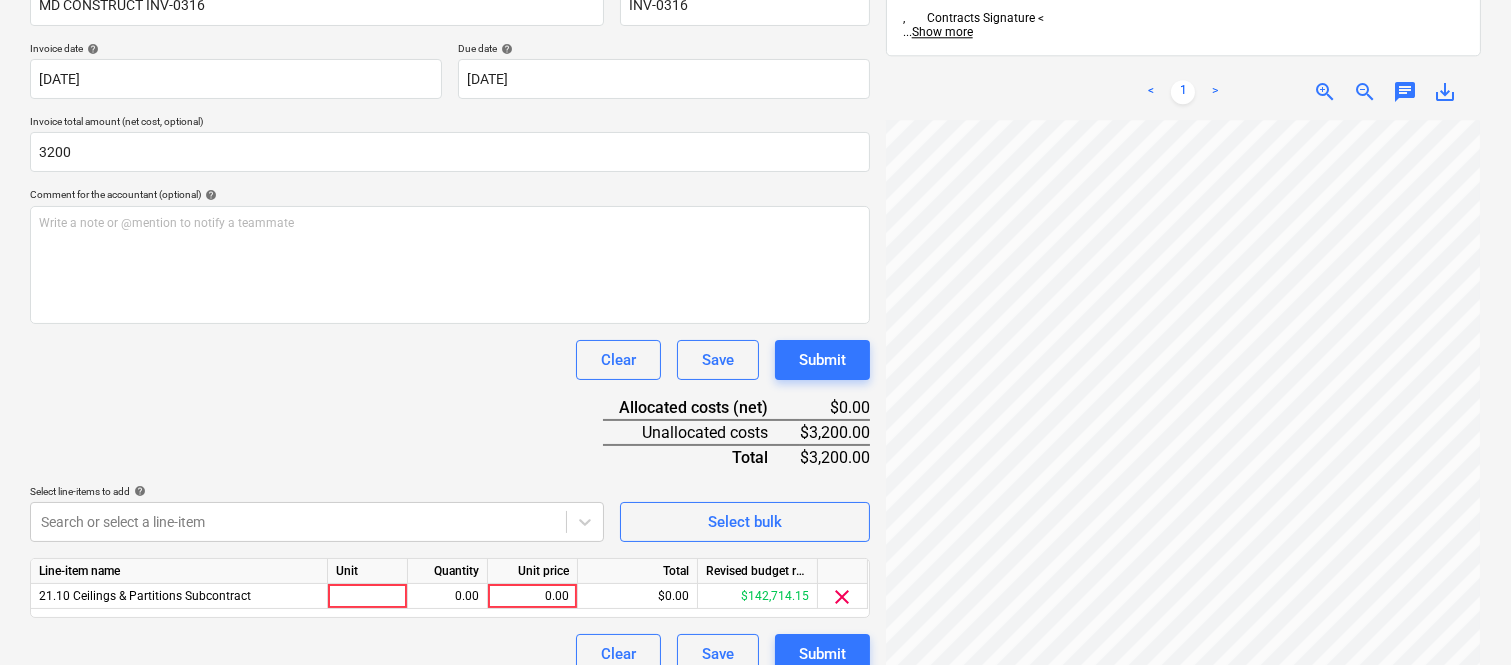 scroll, scrollTop: 367, scrollLeft: 0, axis: vertical 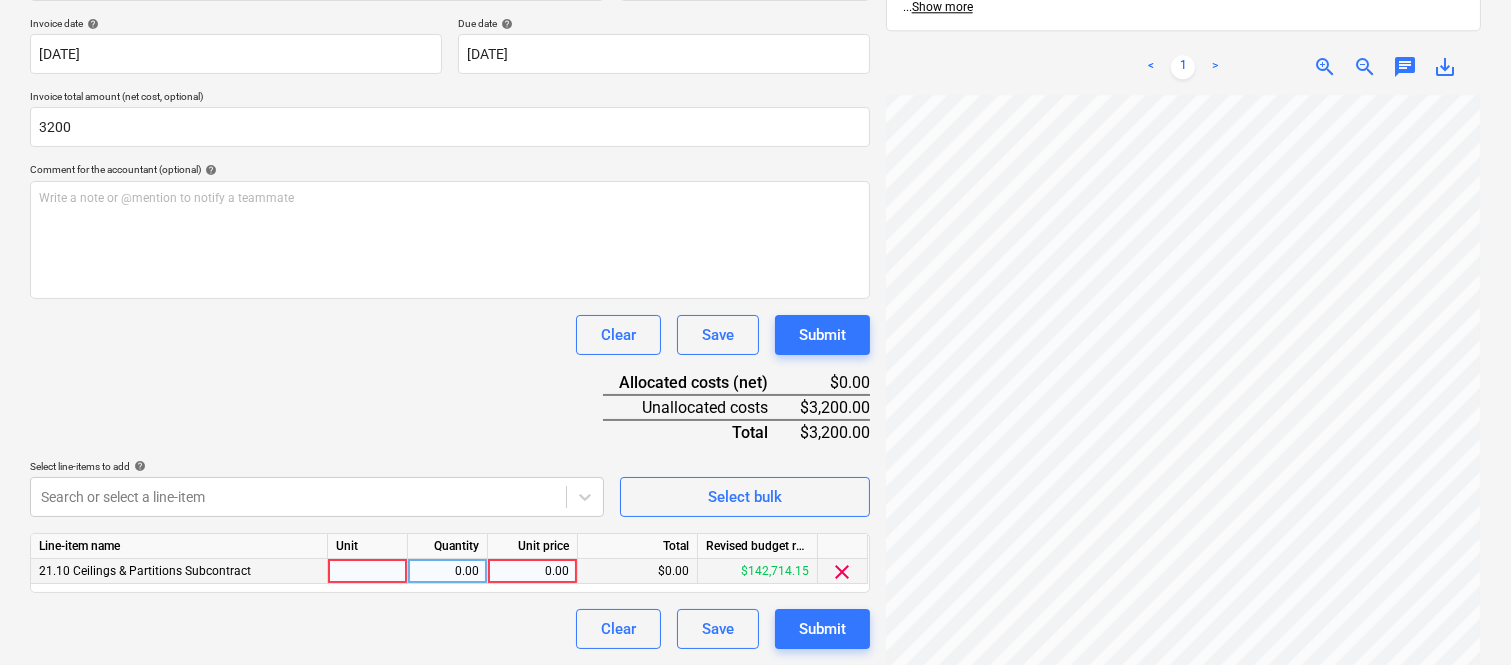 click at bounding box center [368, 571] 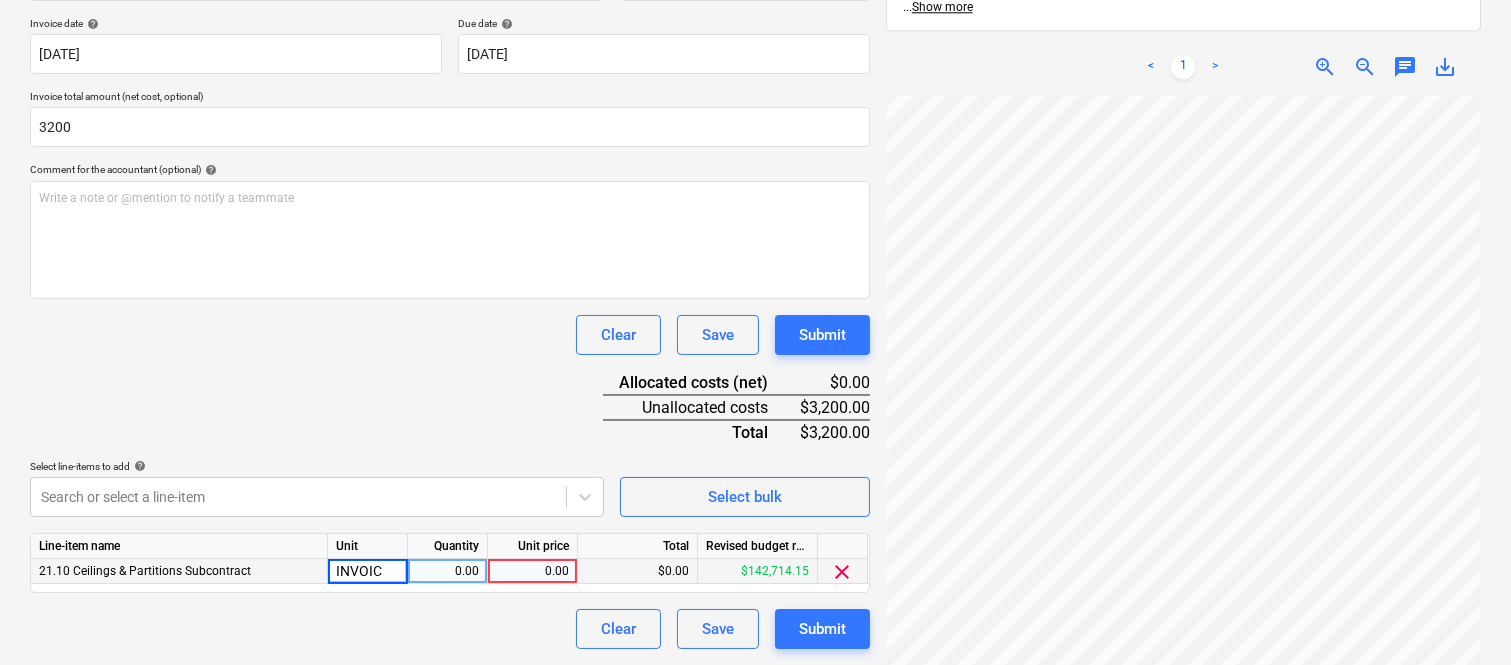 type on "INVOICE" 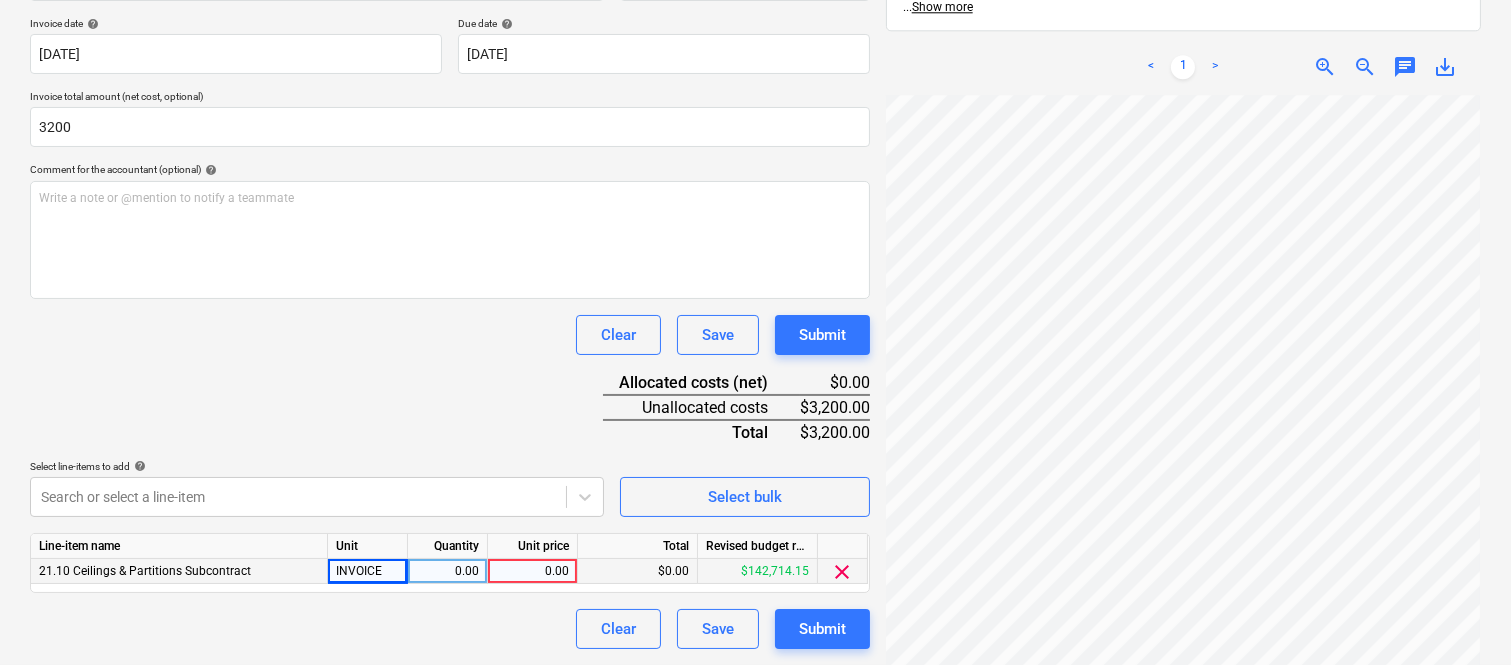 click on "0.00" at bounding box center (447, 571) 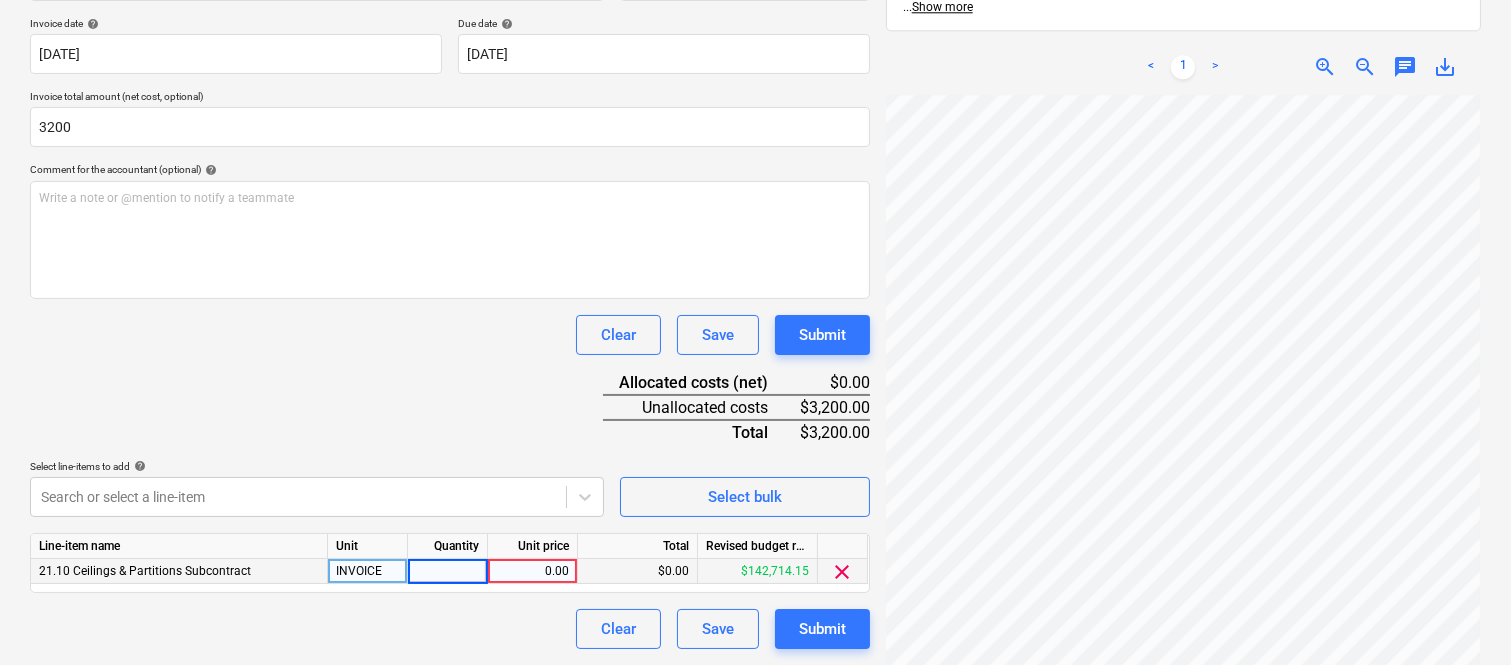 type on "1" 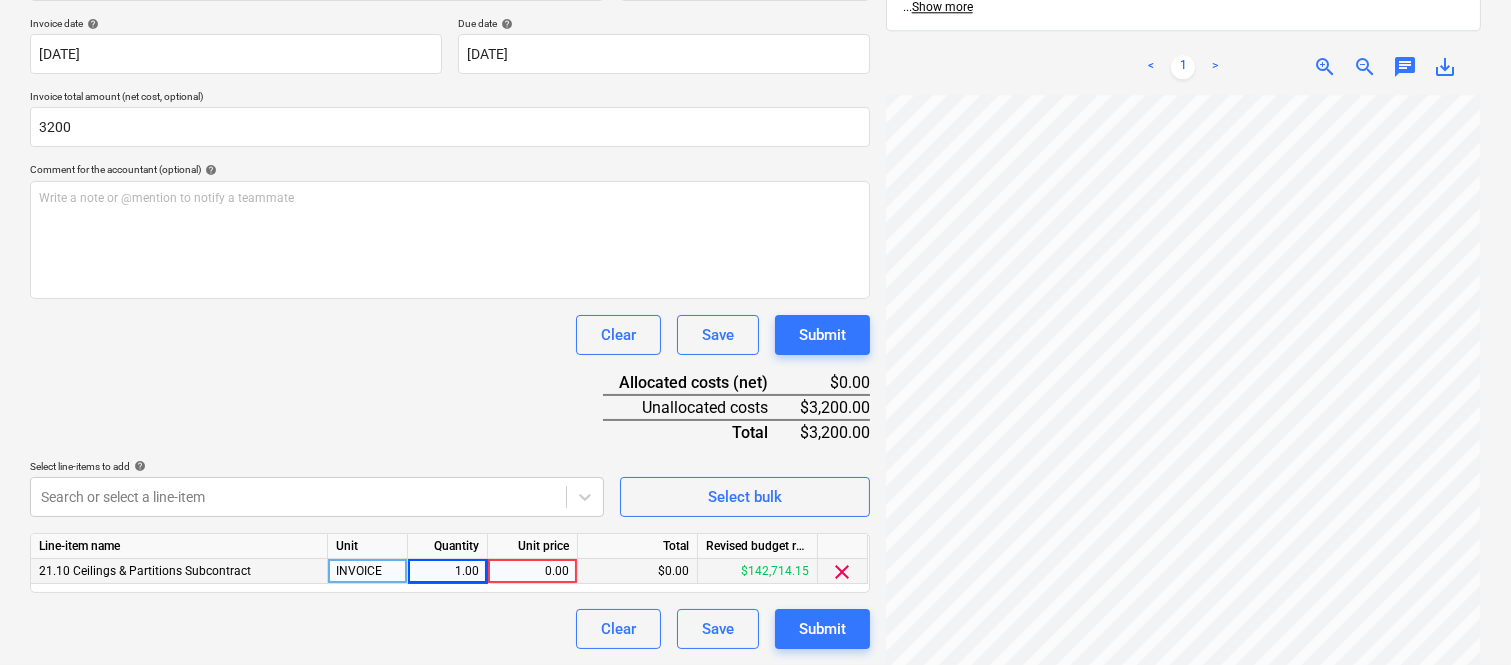 click on "0.00" at bounding box center [532, 571] 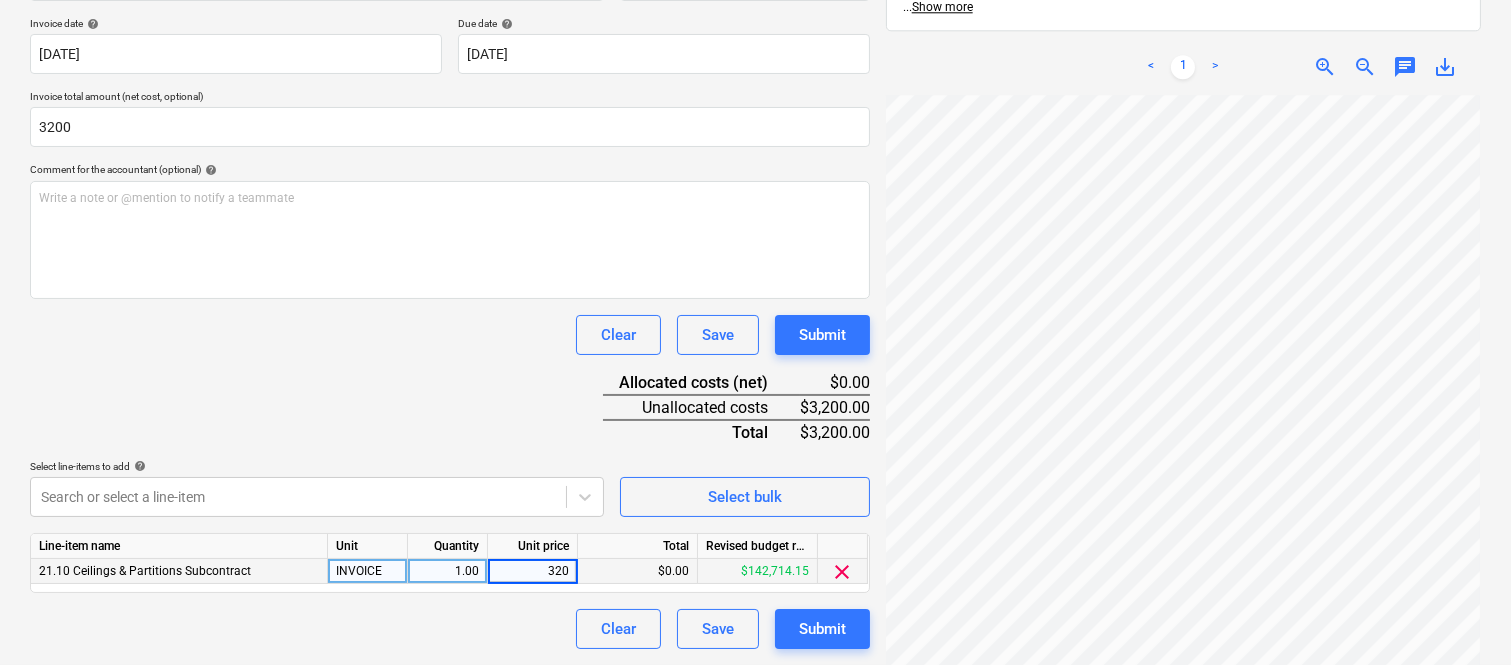 type on "3200" 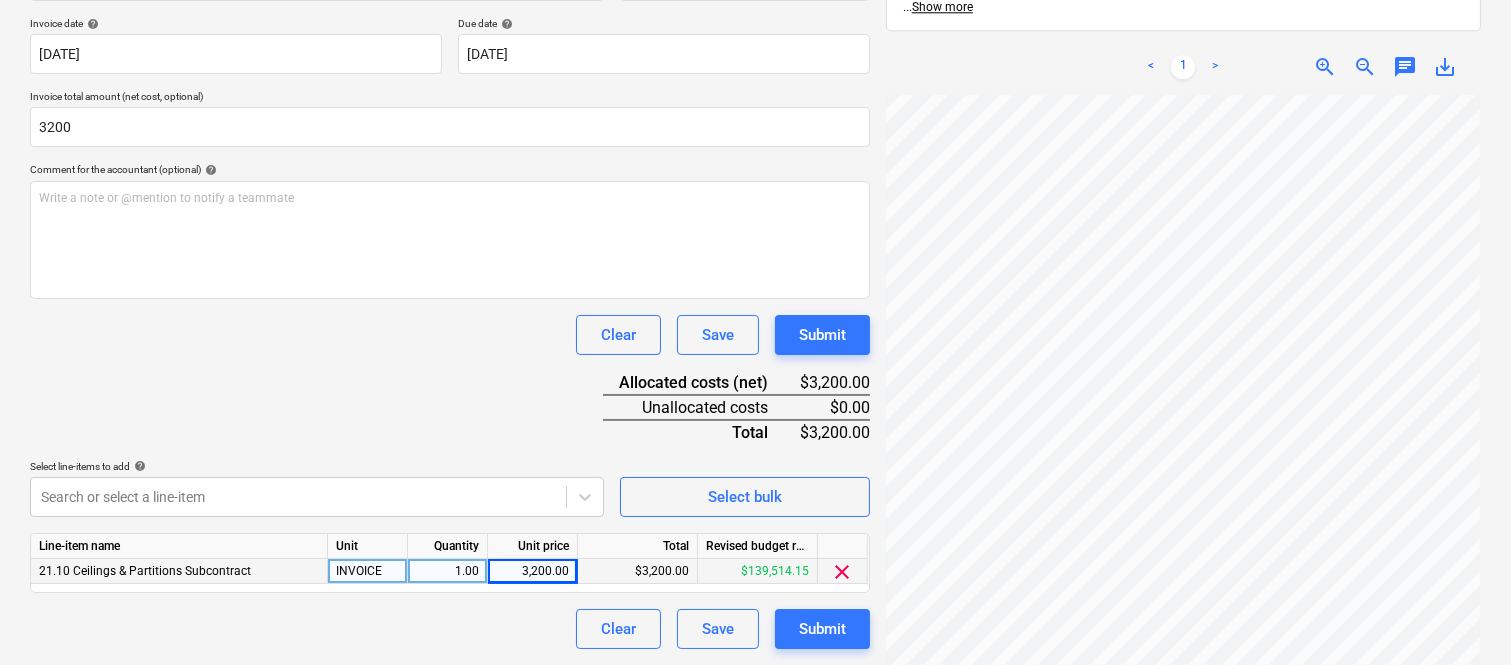 click on "Clear Save Submit" at bounding box center [450, 629] 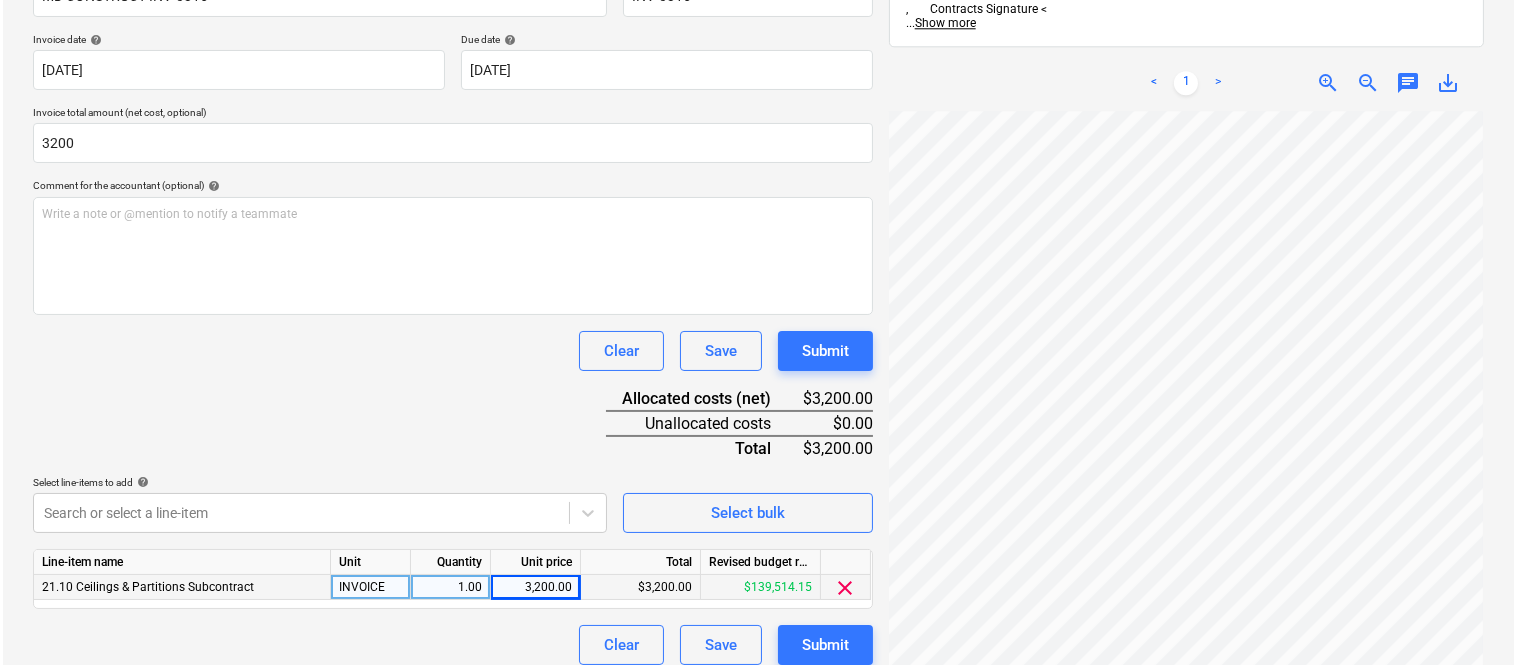 scroll, scrollTop: 367, scrollLeft: 0, axis: vertical 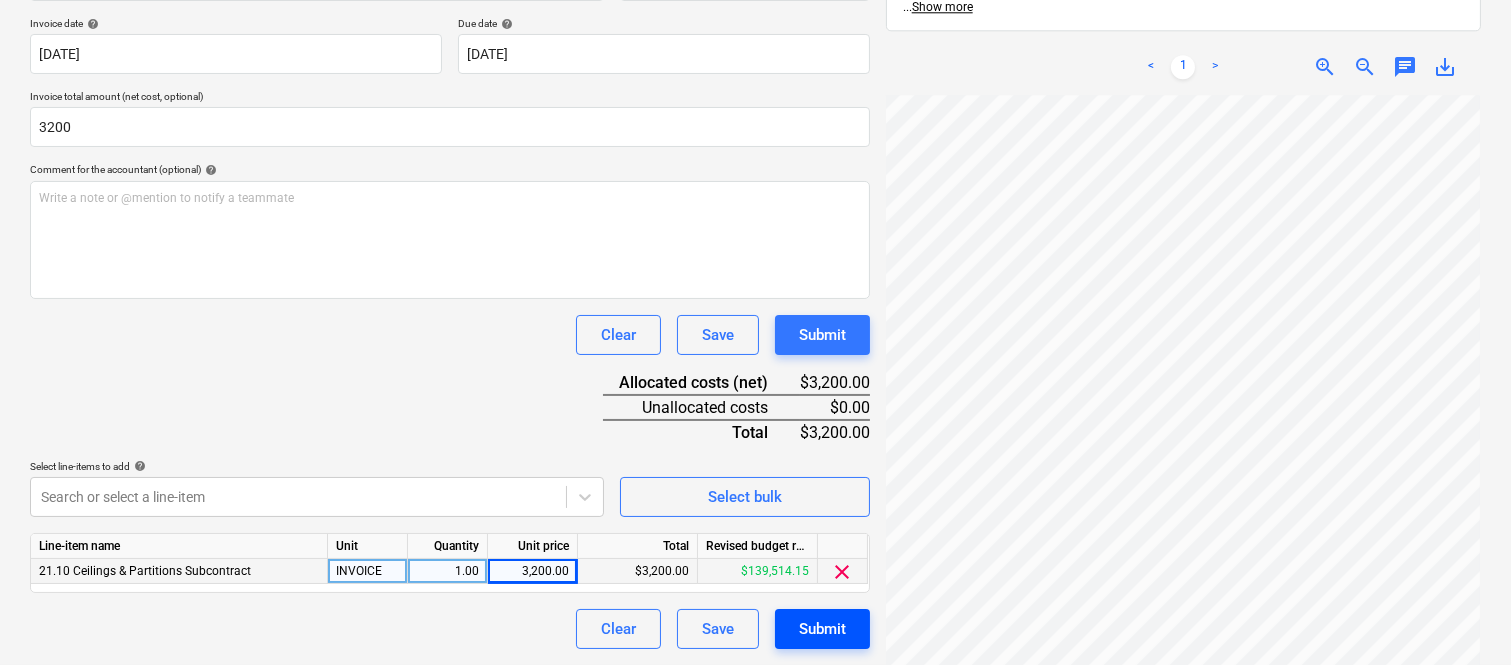click on "Submit" at bounding box center (822, 629) 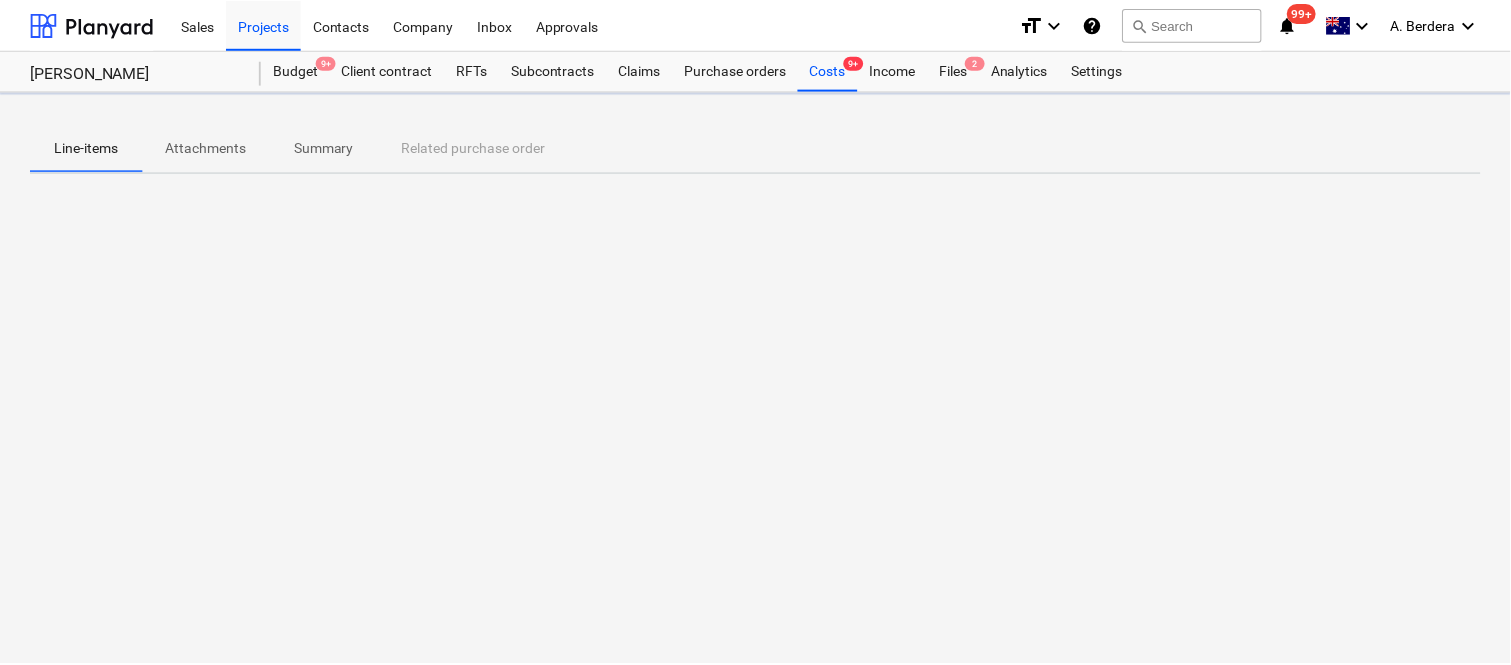 scroll, scrollTop: 0, scrollLeft: 0, axis: both 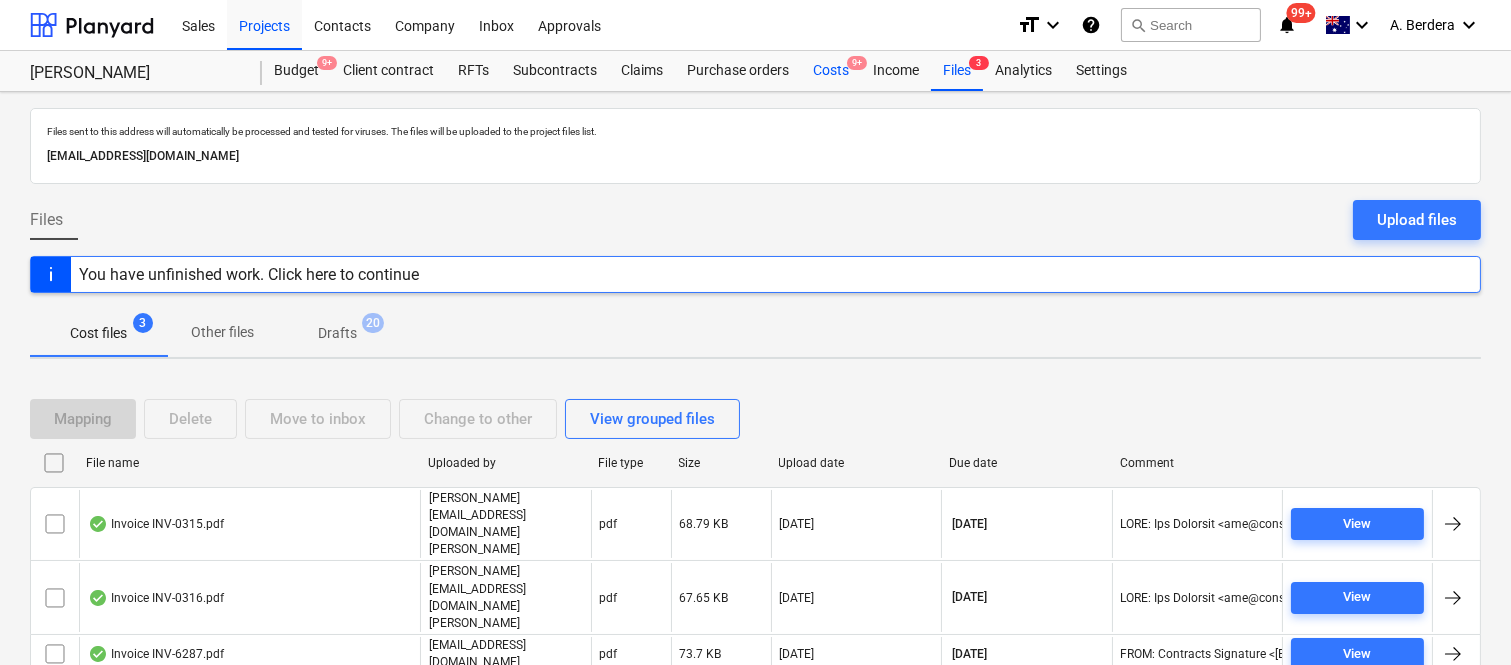 click on "Costs 9+" at bounding box center (831, 71) 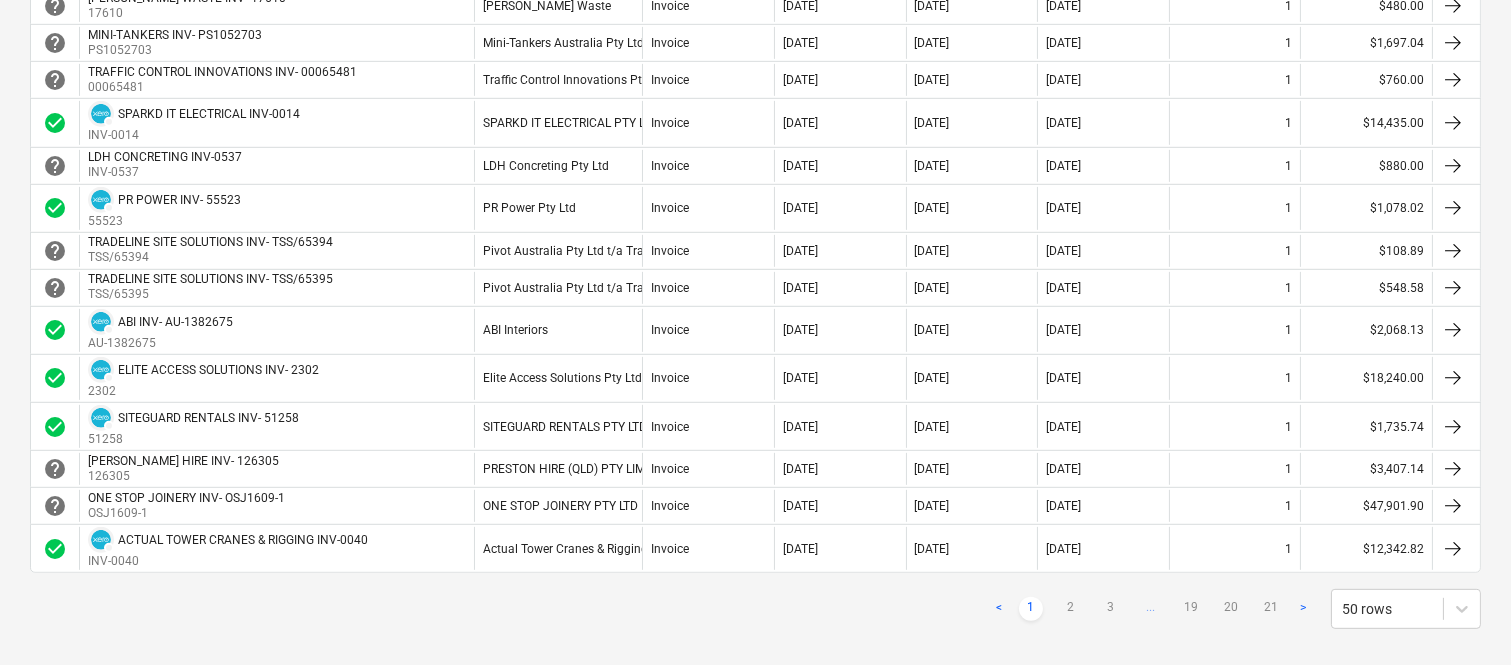 scroll, scrollTop: 1847, scrollLeft: 0, axis: vertical 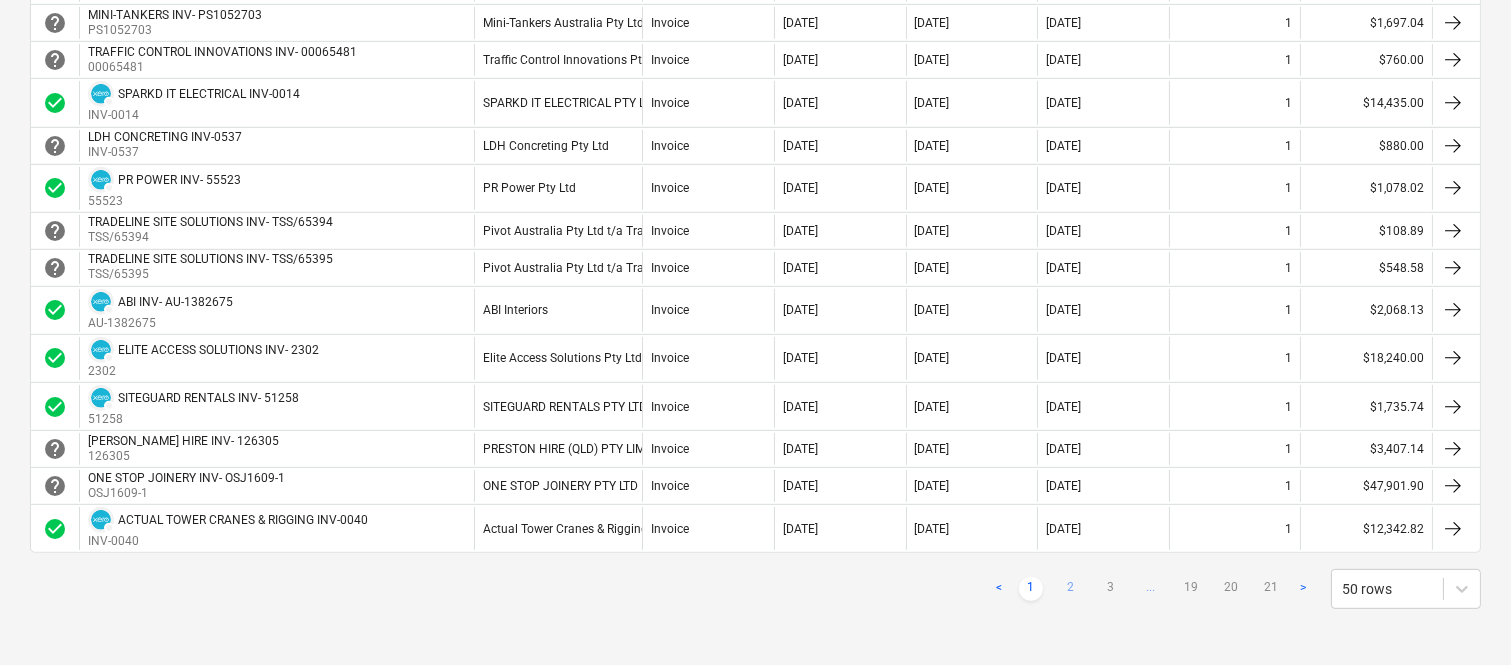 click on "2" at bounding box center (1071, 589) 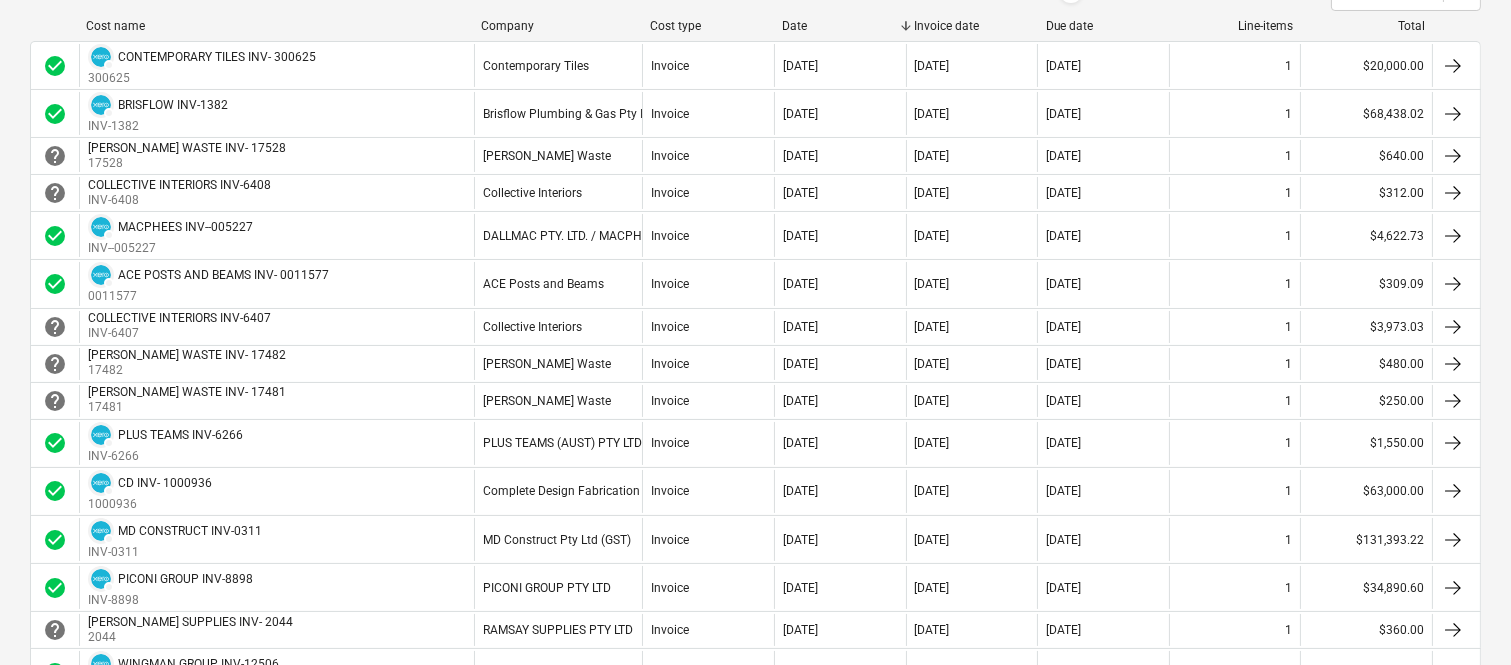 scroll, scrollTop: 292, scrollLeft: 0, axis: vertical 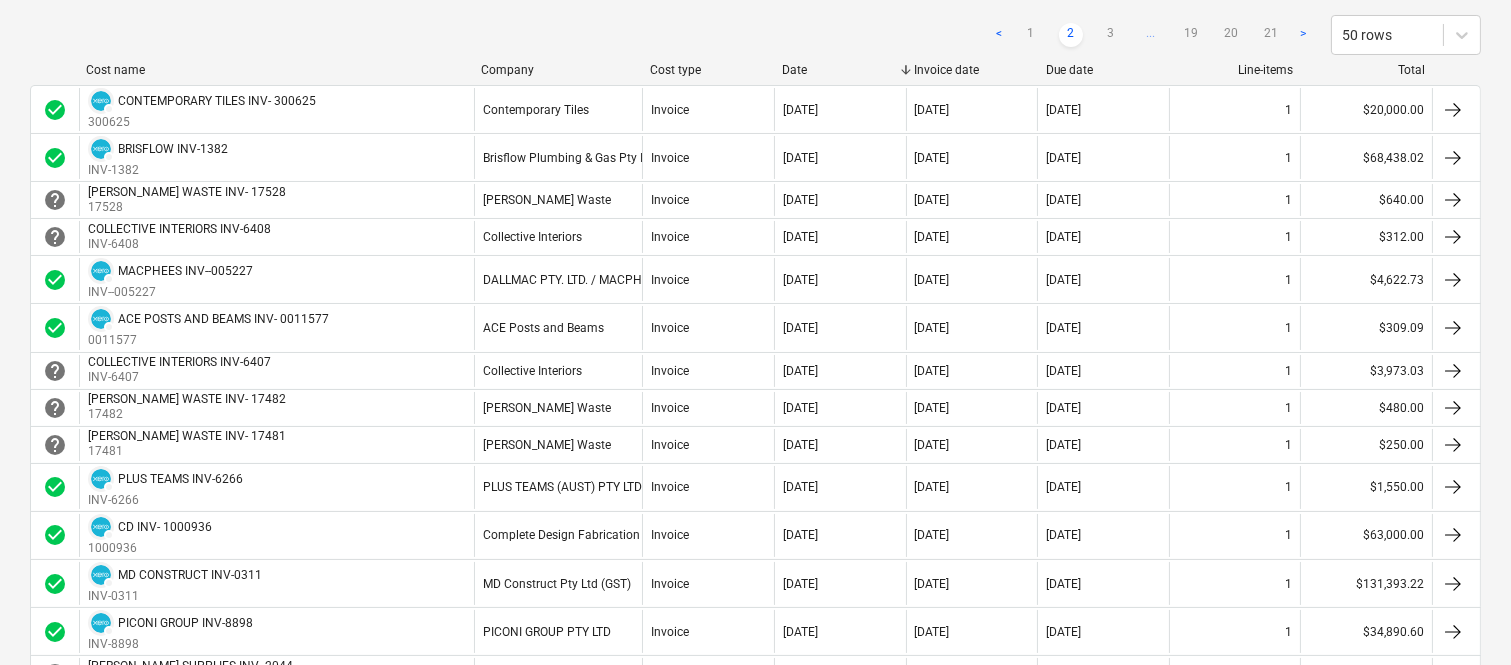 click on "14 Jul 2025" at bounding box center (1063, 584) 